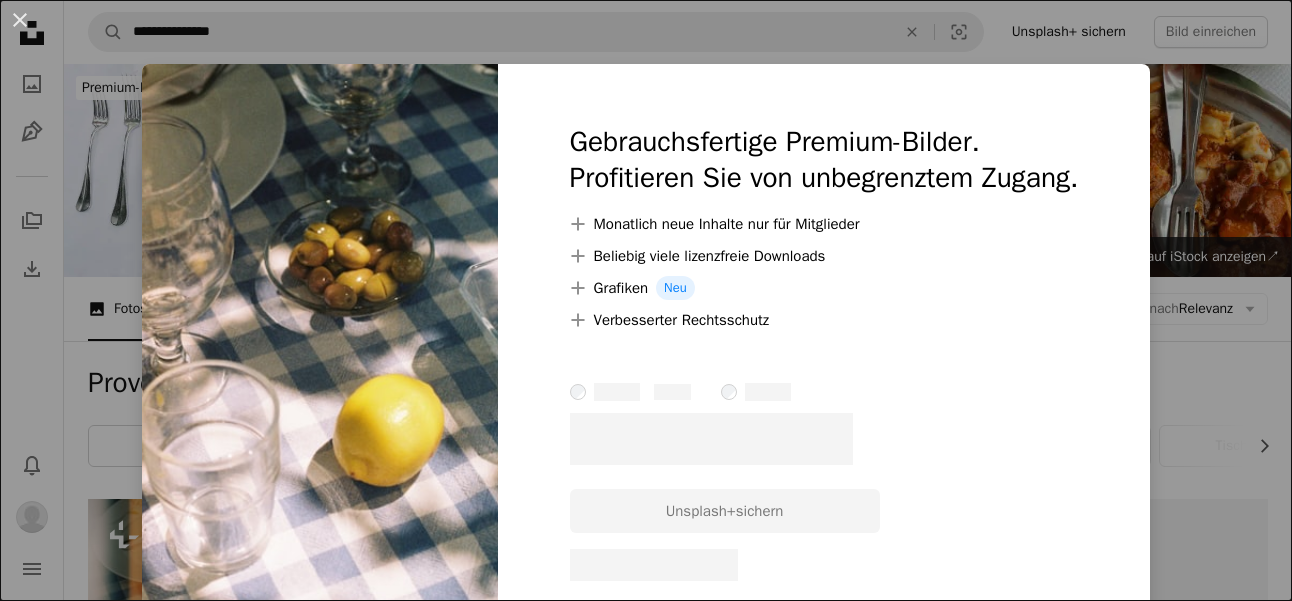 scroll, scrollTop: 326, scrollLeft: 0, axis: vertical 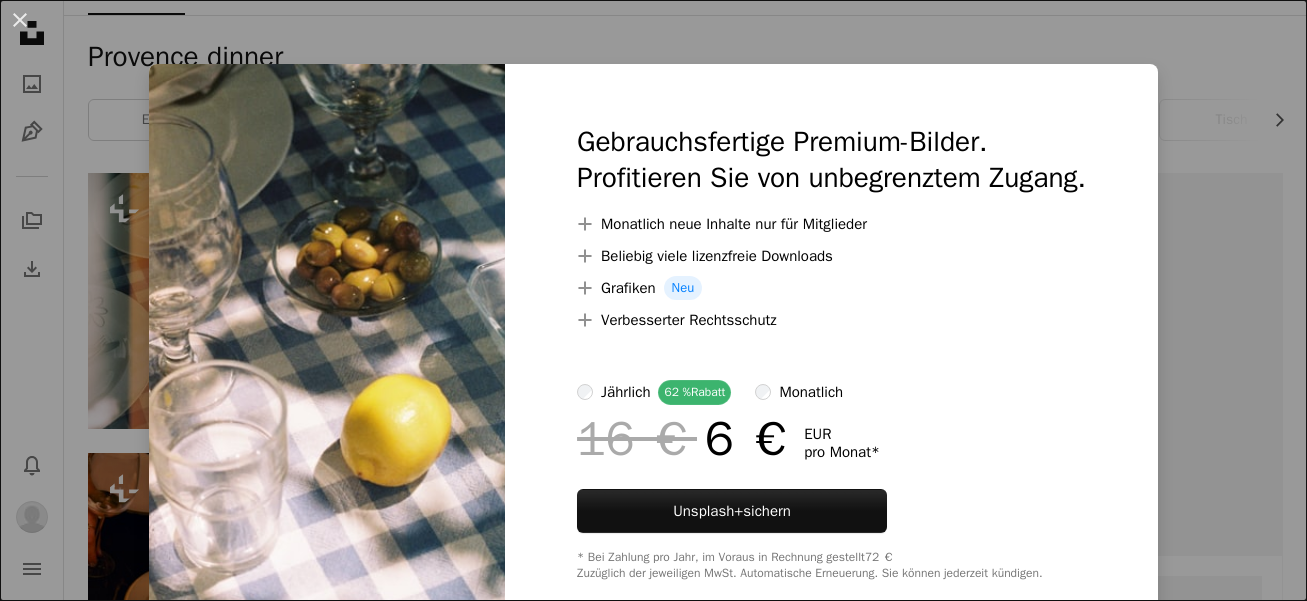 click on "An X shape Gebrauchsfertige Premium-Bilder. Profitieren Sie von unbegrenztem Zugang. A plus sign Monatlich neue Inhalte nur für Mitglieder A plus sign Beliebig viele lizenzfreie Downloads A plus sign Grafiken  Neu A plus sign Verbesserter Rechtsschutz jährlich 62 %  Rabatt monatlich 16 €   6 € EUR pro Monat * Unsplash+  sichern * Bei Zahlung pro Jahr, im Voraus in Rechnung gestellt  72 € Zuzüglich der jeweiligen MwSt. Automatische Erneuerung. Sie können jederzeit kündigen." at bounding box center [653, 300] 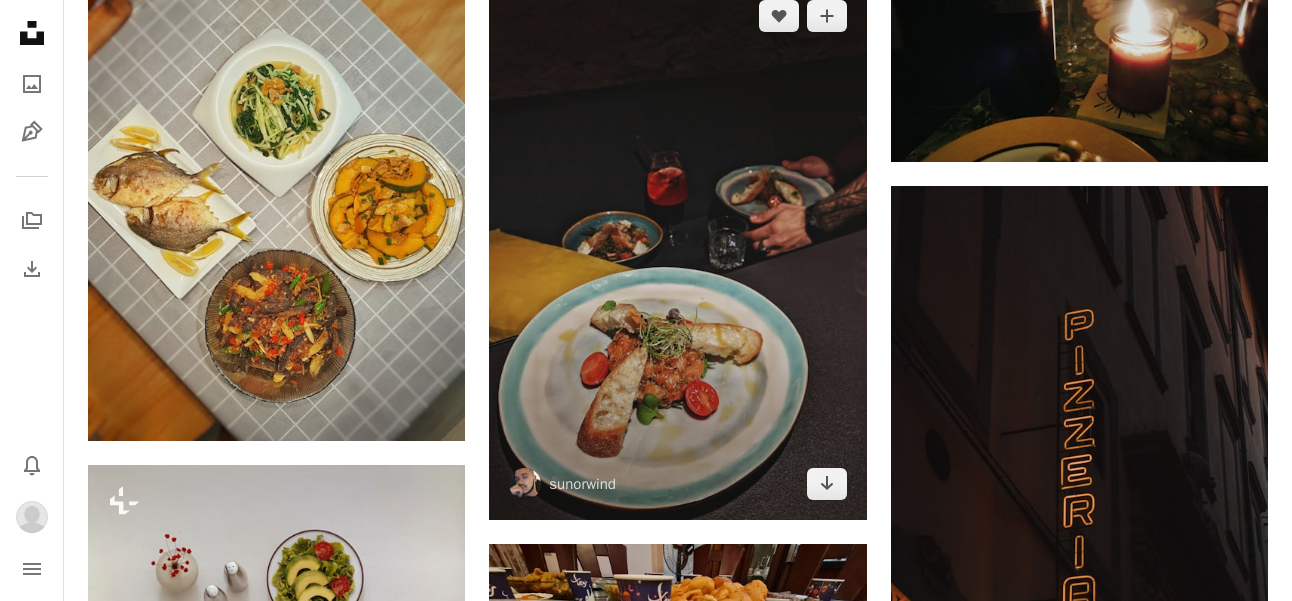 scroll, scrollTop: 1116, scrollLeft: 0, axis: vertical 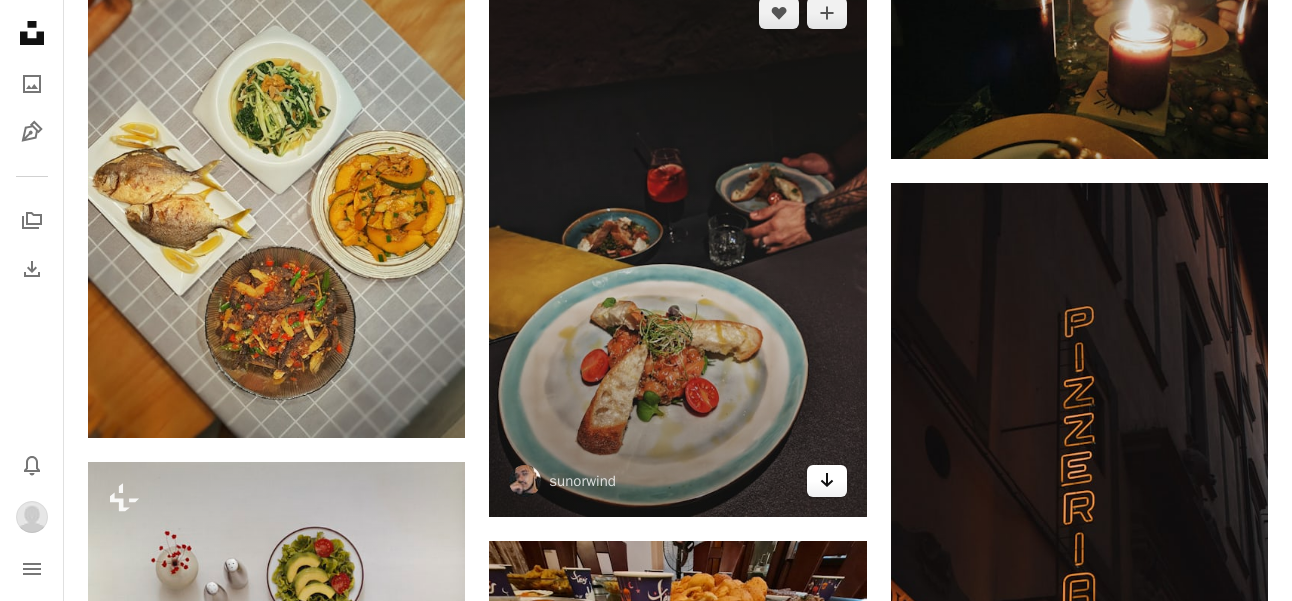 click on "Arrow pointing down" at bounding box center (827, 481) 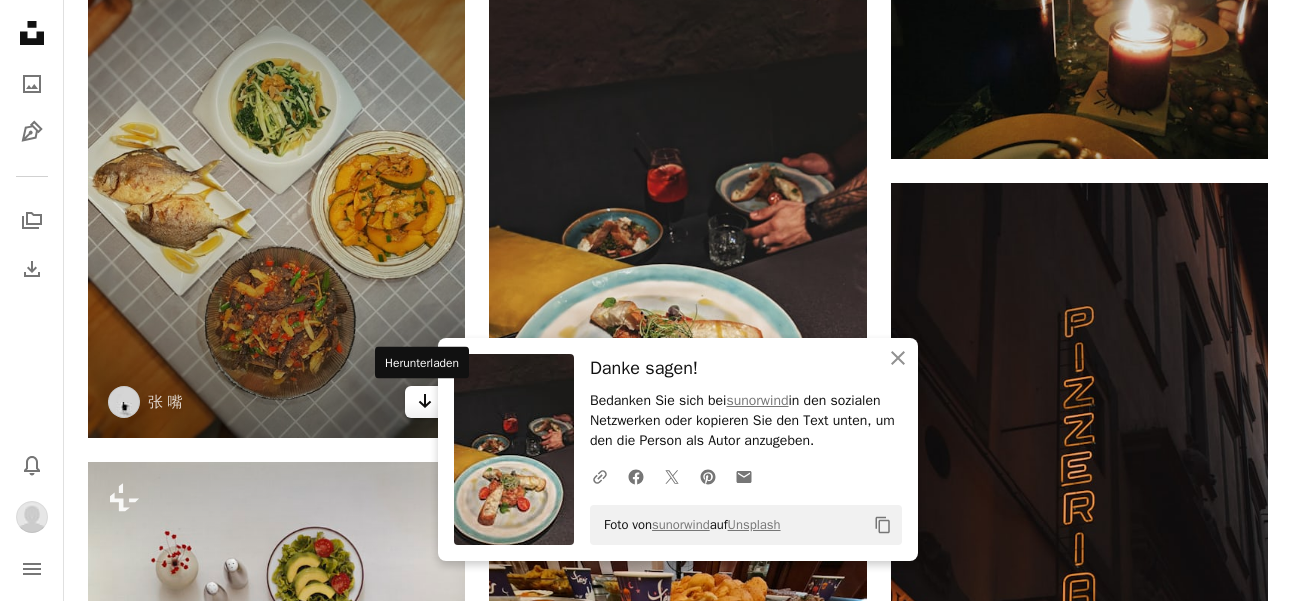 click on "Arrow pointing down" 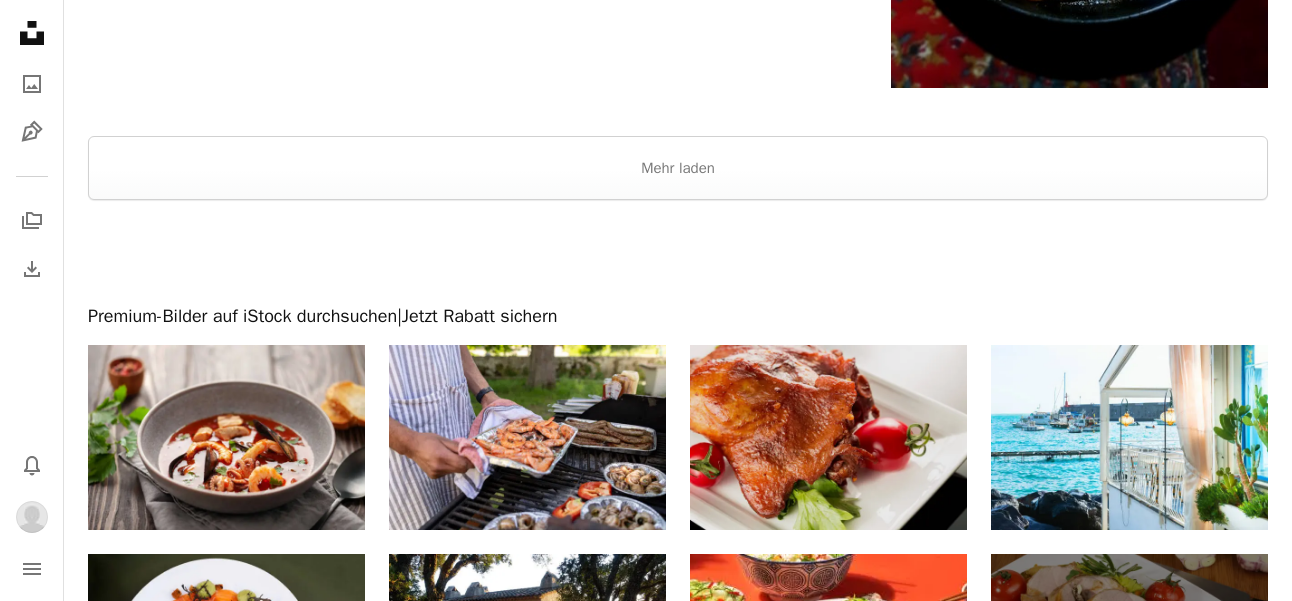 scroll, scrollTop: 3457, scrollLeft: 0, axis: vertical 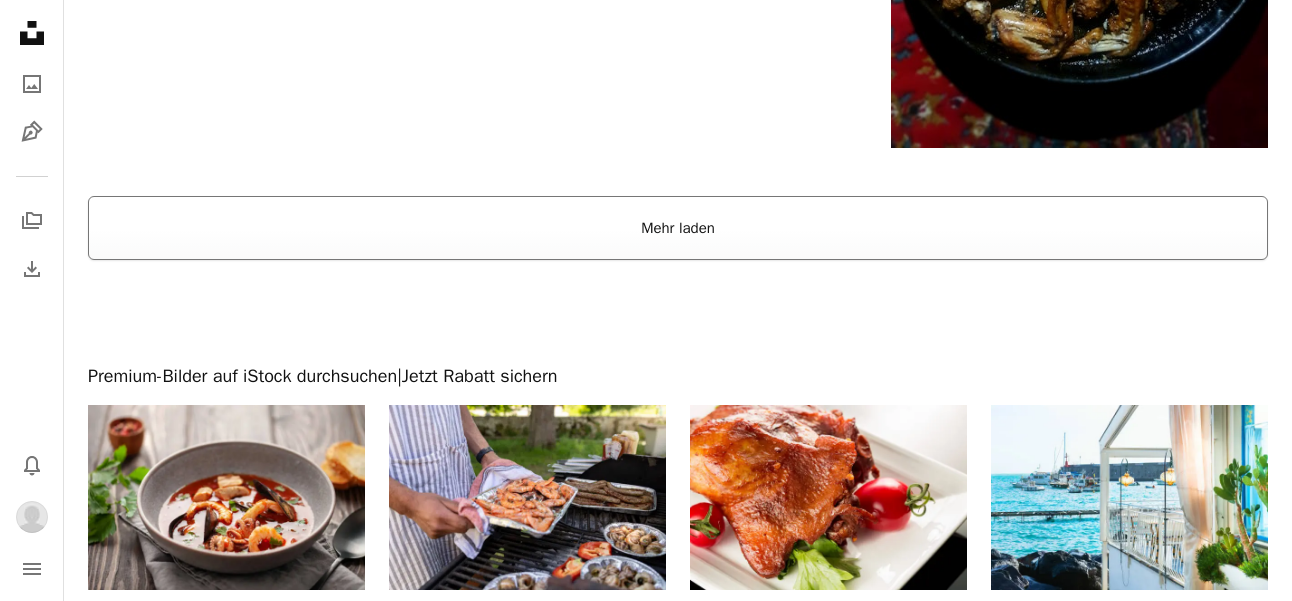click on "Mehr laden" at bounding box center [678, 228] 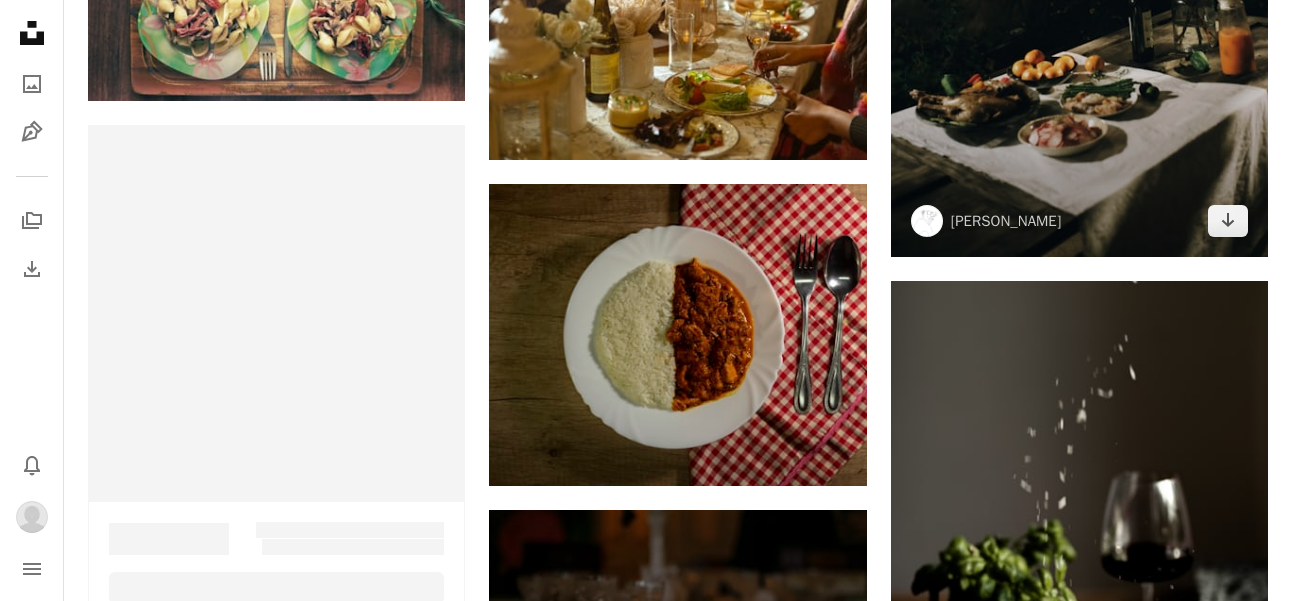 scroll, scrollTop: 4202, scrollLeft: 0, axis: vertical 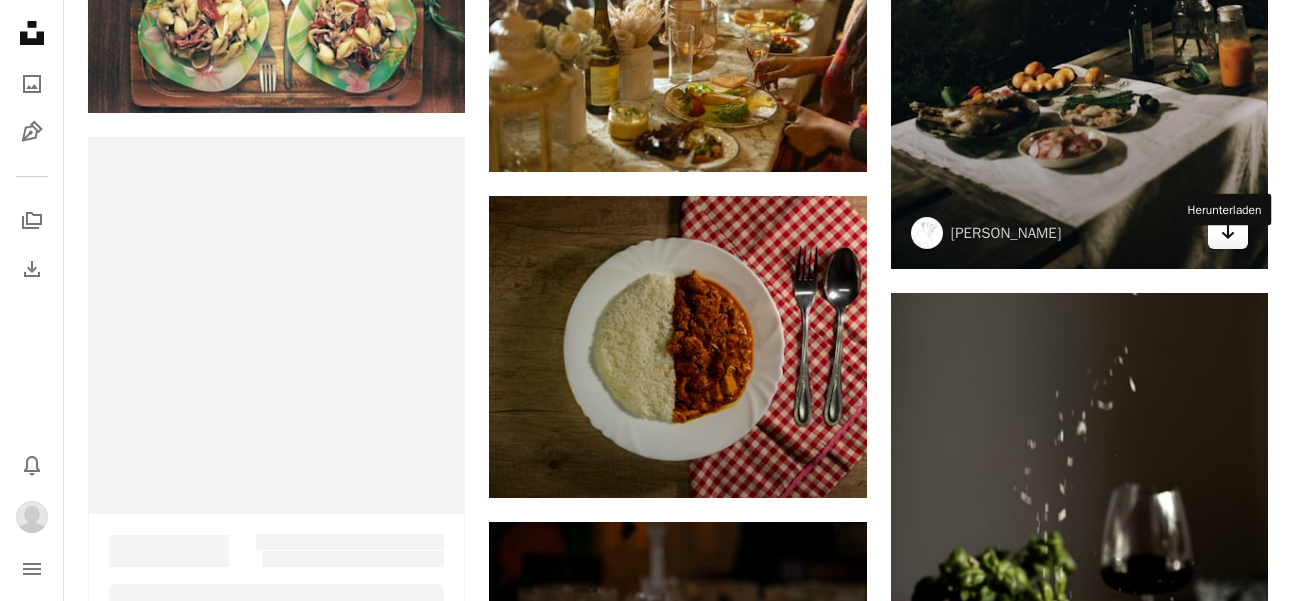 click on "Arrow pointing down" at bounding box center [1228, 233] 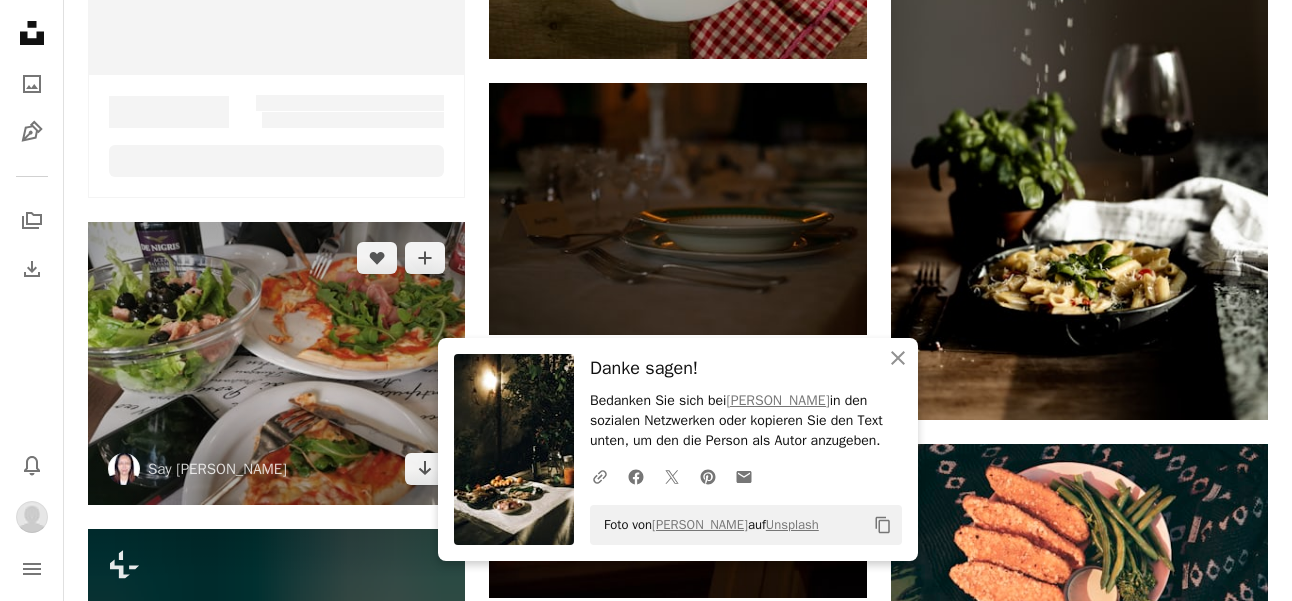 scroll, scrollTop: 4645, scrollLeft: 0, axis: vertical 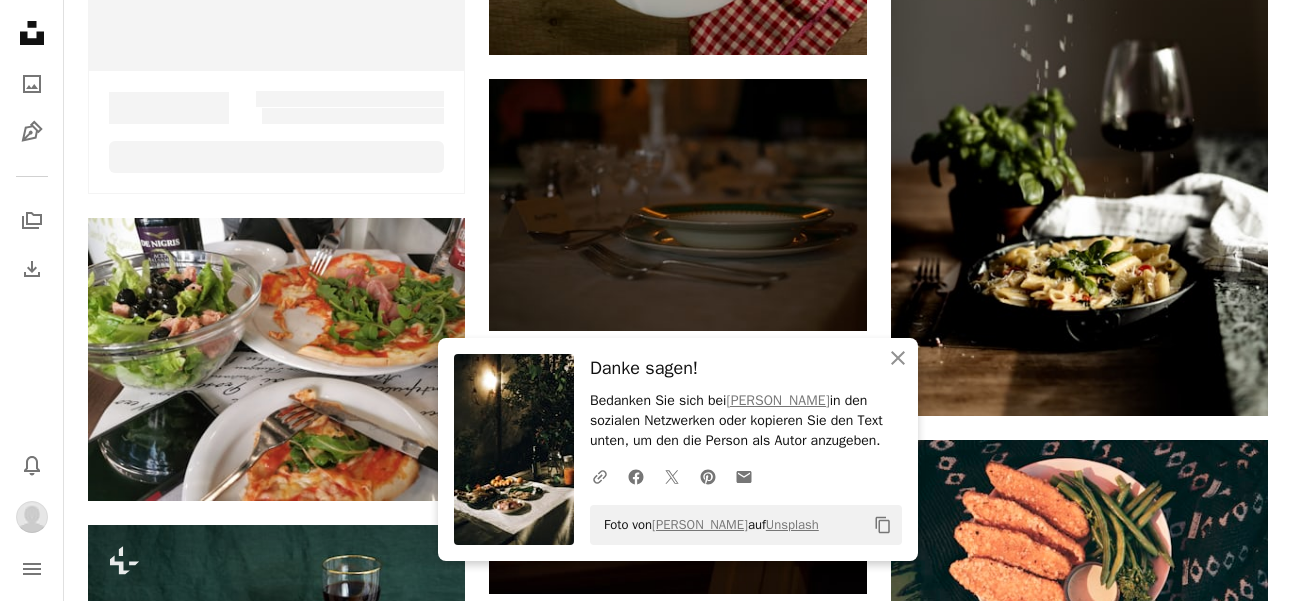 click on "An X shape Schließen Danke sagen! Bedanken Sie sich bei  [PERSON_NAME]  in den sozialen Netzwerken oder kopieren Sie den Text unten, um den die Person als Autor anzugeben. A URL sharing icon (chains) Facebook icon X (formerly Twitter) icon Pinterest icon An envelope Foto von  [PERSON_NAME]  auf  Unsplash
Copy content" at bounding box center [678, 449] 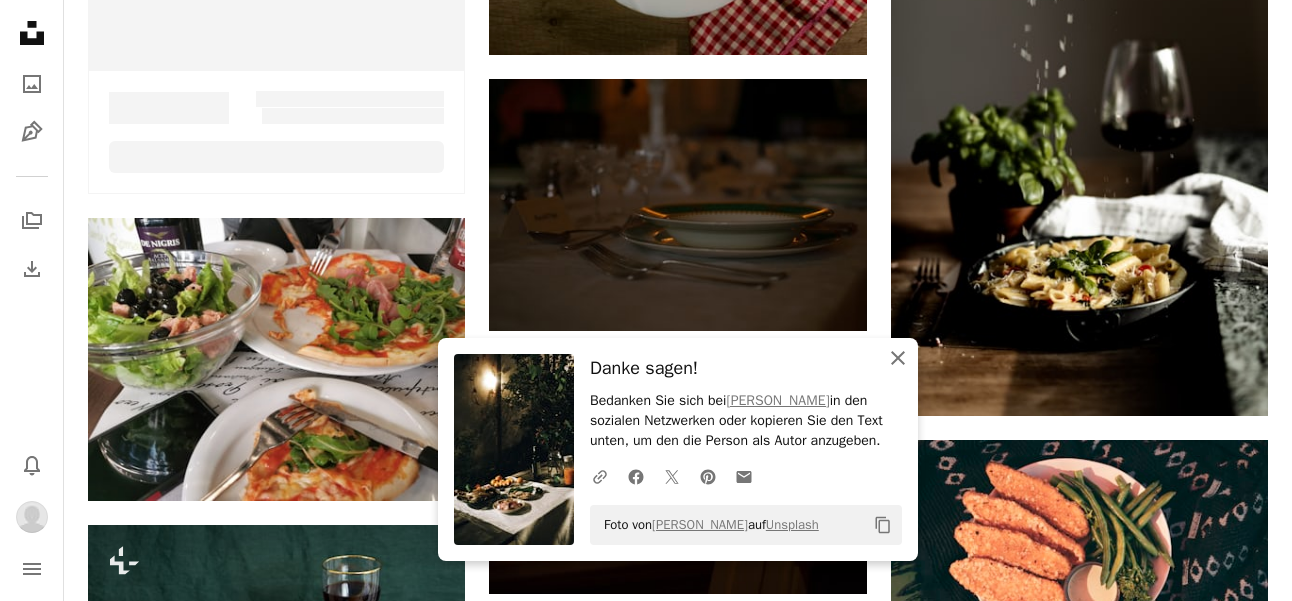 click on "An X shape" 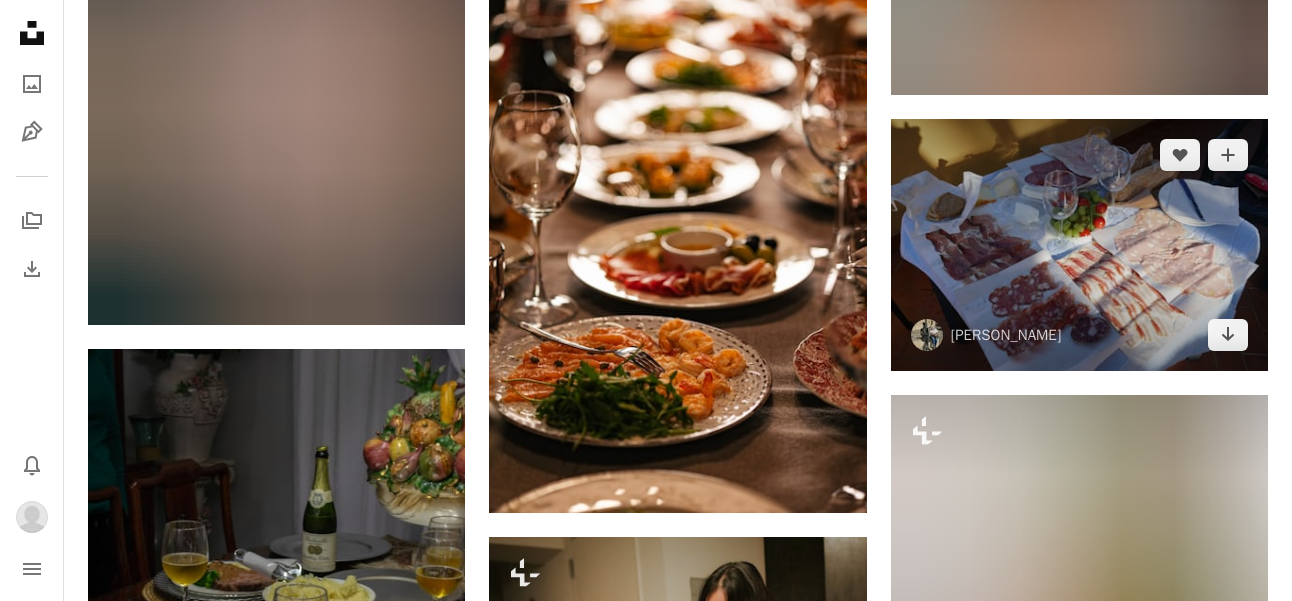 scroll, scrollTop: 6602, scrollLeft: 0, axis: vertical 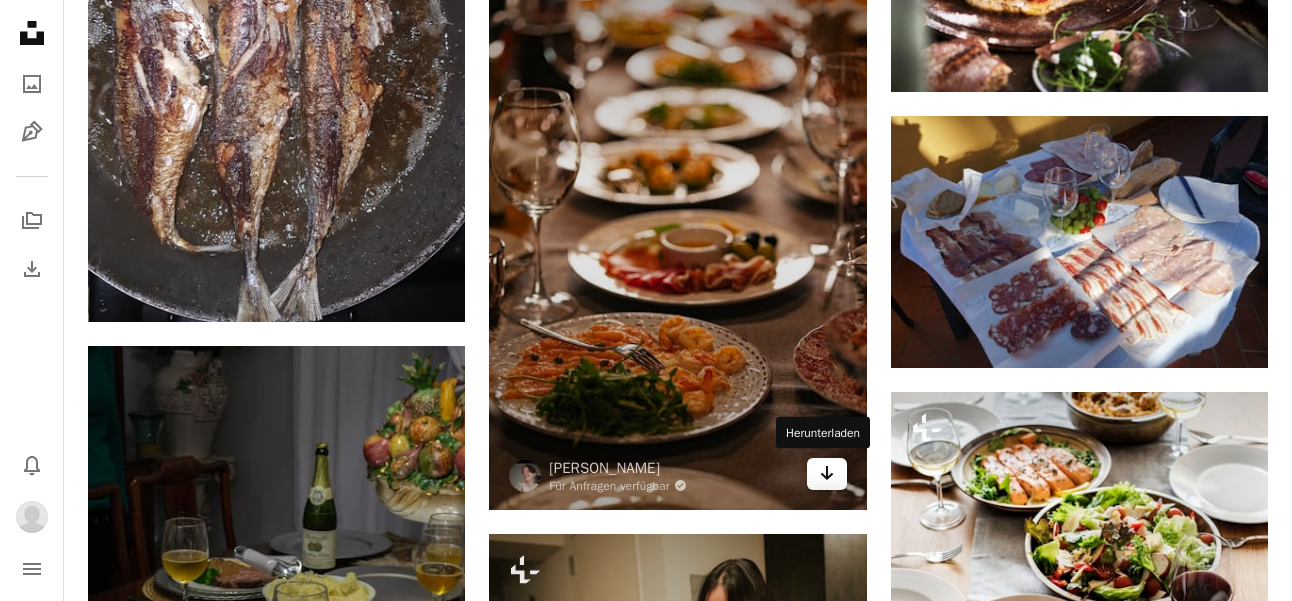 click on "Arrow pointing down" 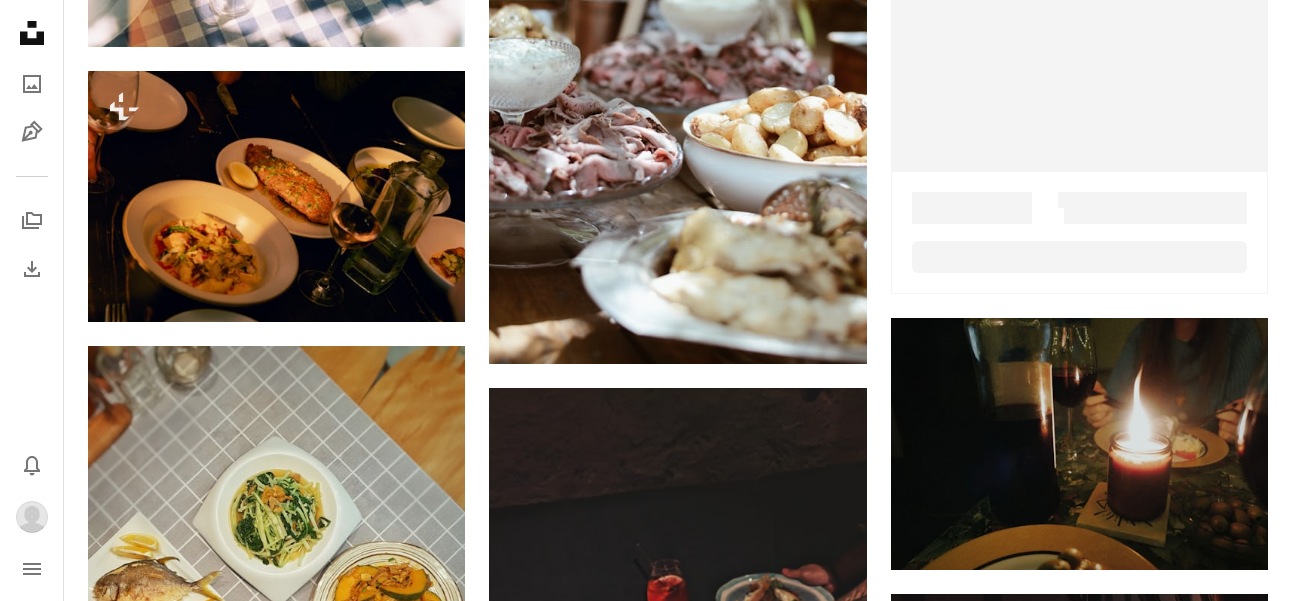 scroll, scrollTop: 0, scrollLeft: 0, axis: both 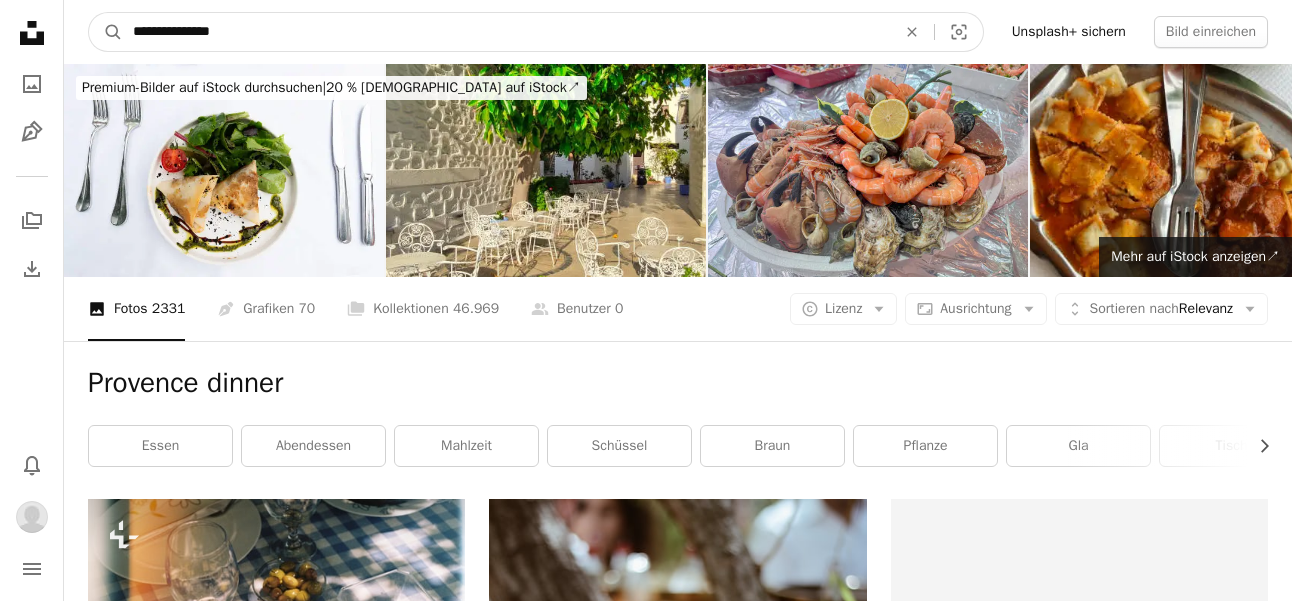 click on "**********" at bounding box center [506, 32] 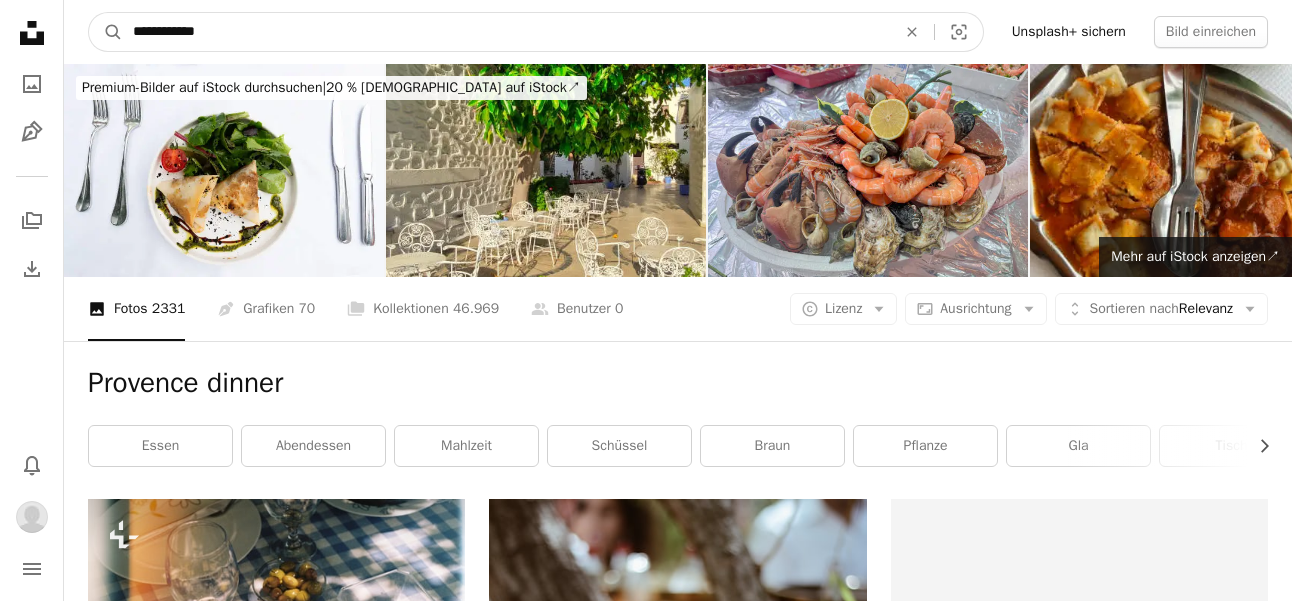 type on "**********" 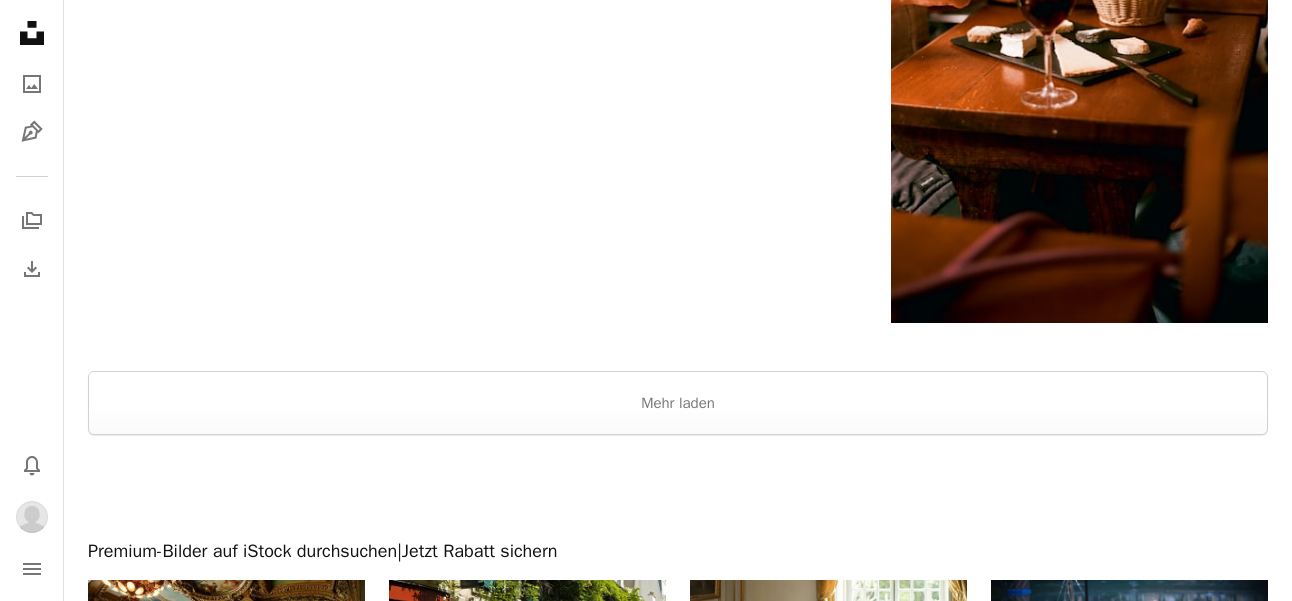 scroll, scrollTop: 3569, scrollLeft: 0, axis: vertical 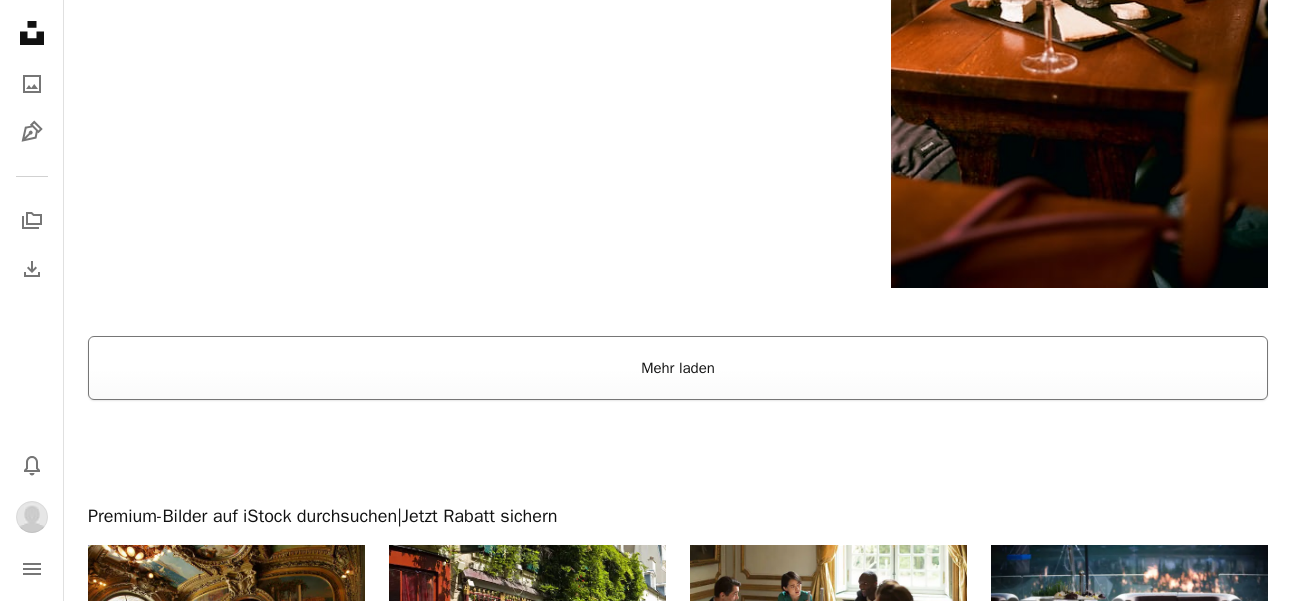 click on "Mehr laden" at bounding box center [678, 368] 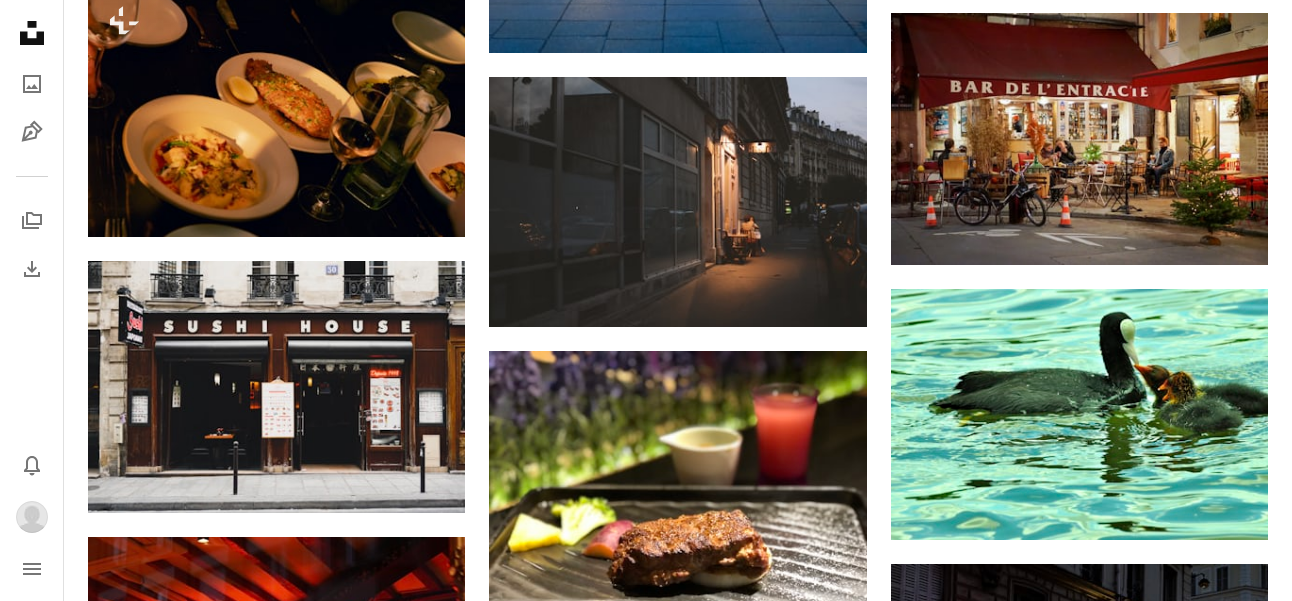 scroll, scrollTop: 0, scrollLeft: 0, axis: both 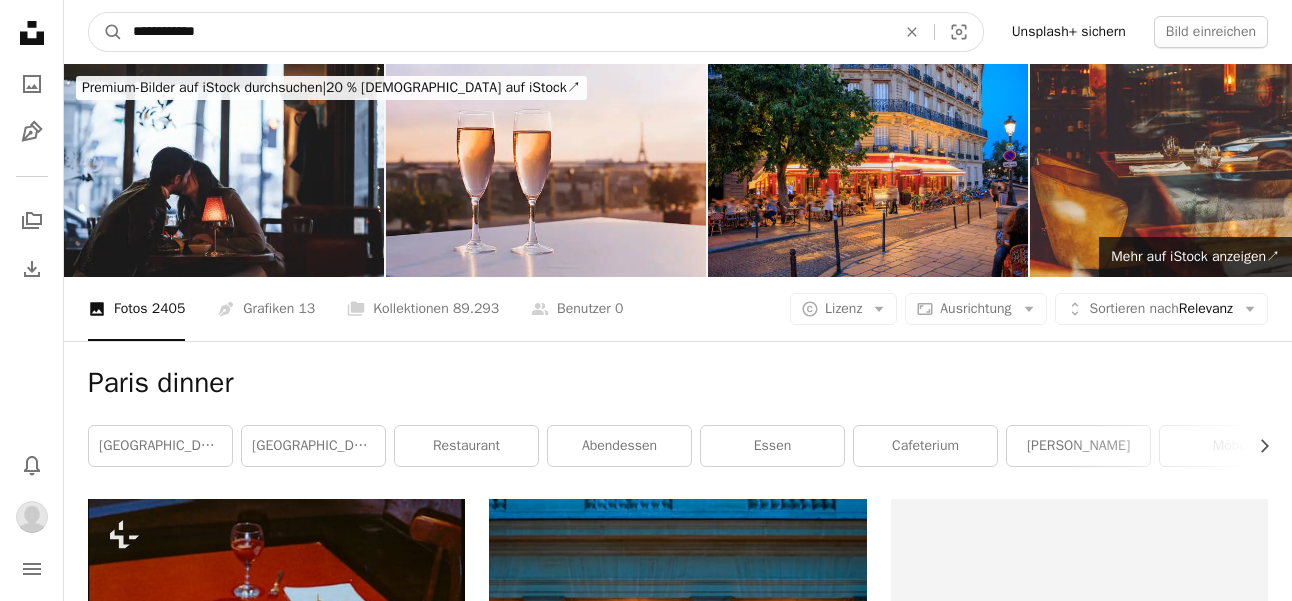 click on "**********" at bounding box center [506, 32] 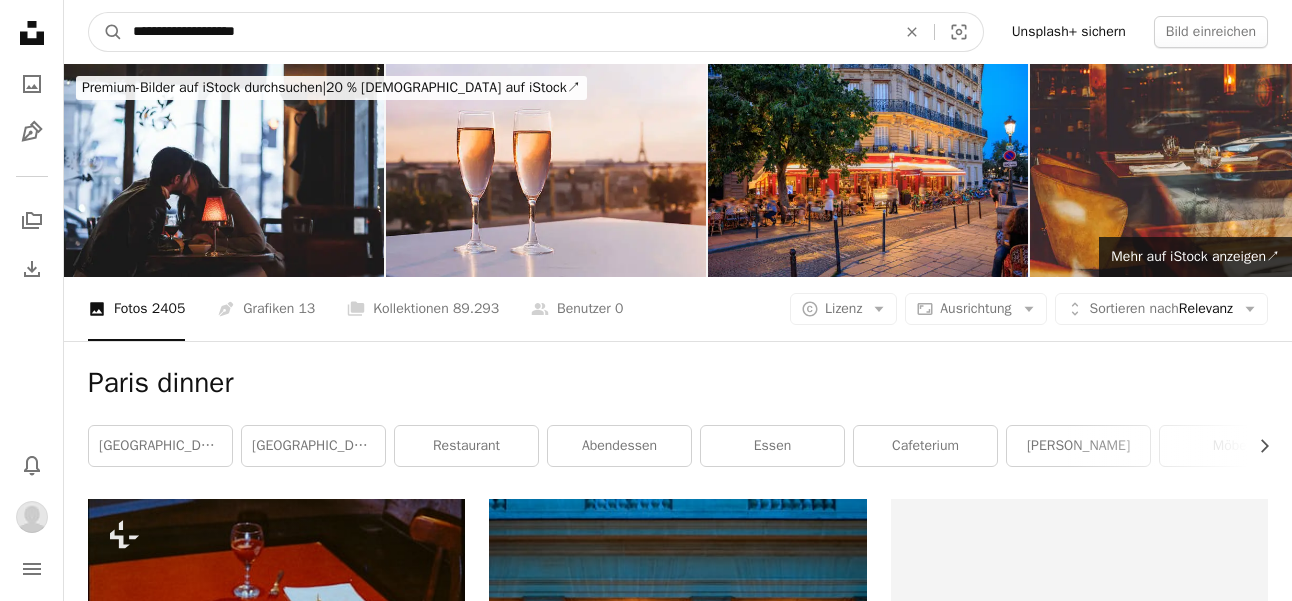 type on "**********" 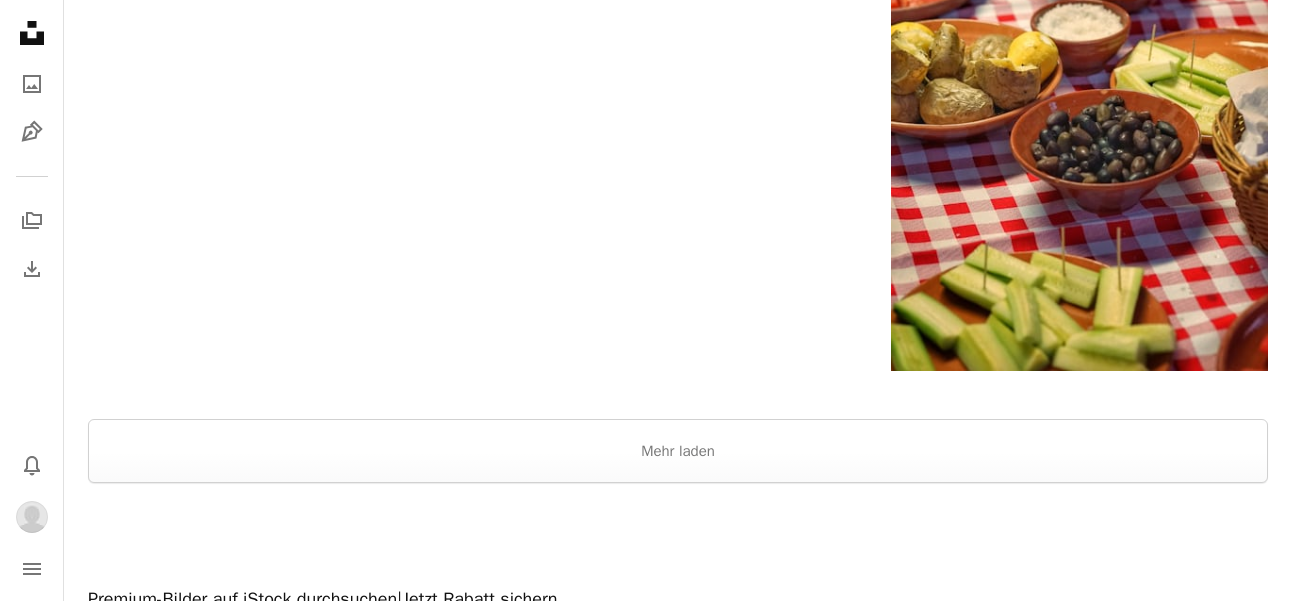 scroll, scrollTop: 3645, scrollLeft: 0, axis: vertical 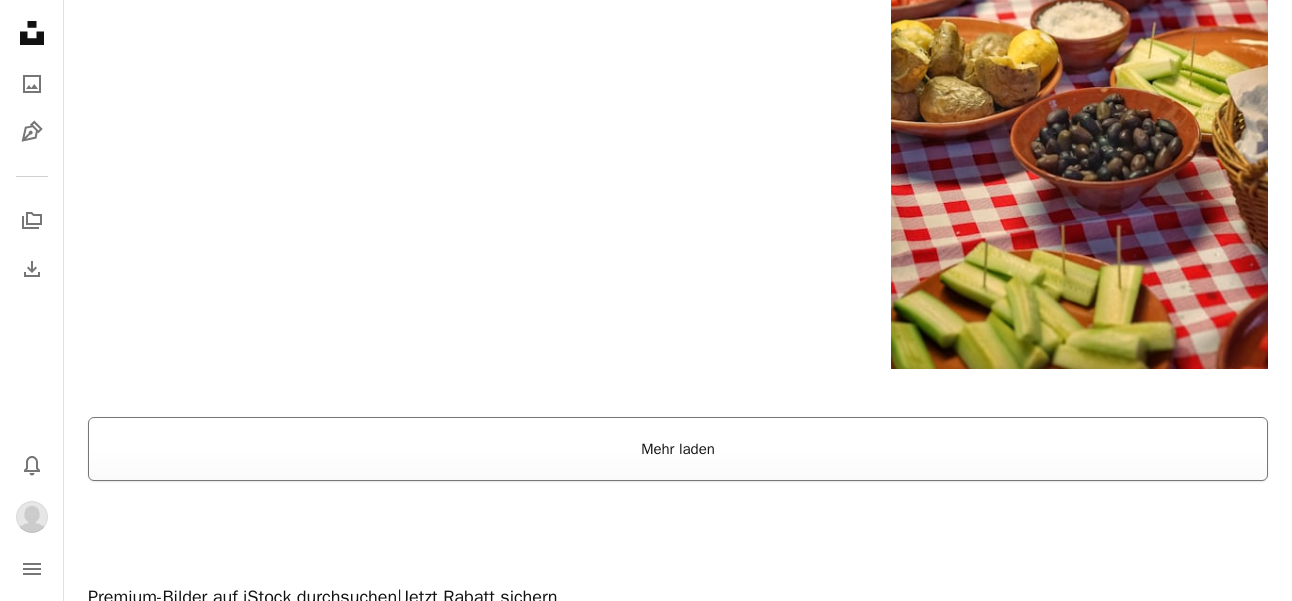 click on "Mehr laden" at bounding box center [678, 449] 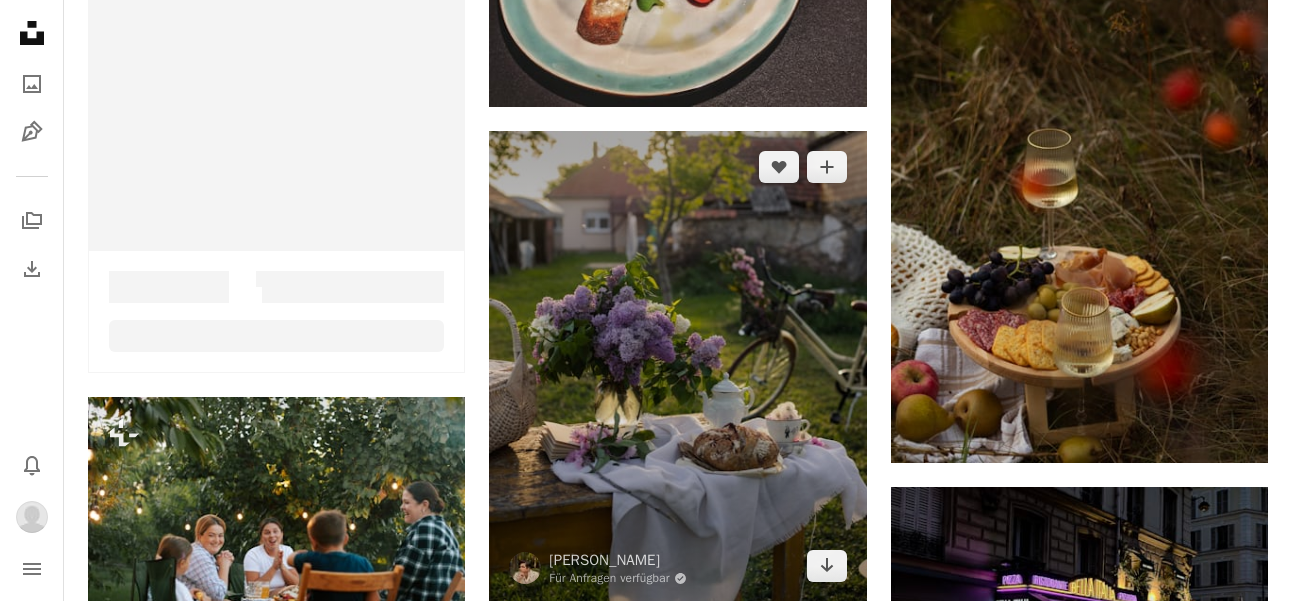 scroll, scrollTop: 4675, scrollLeft: 0, axis: vertical 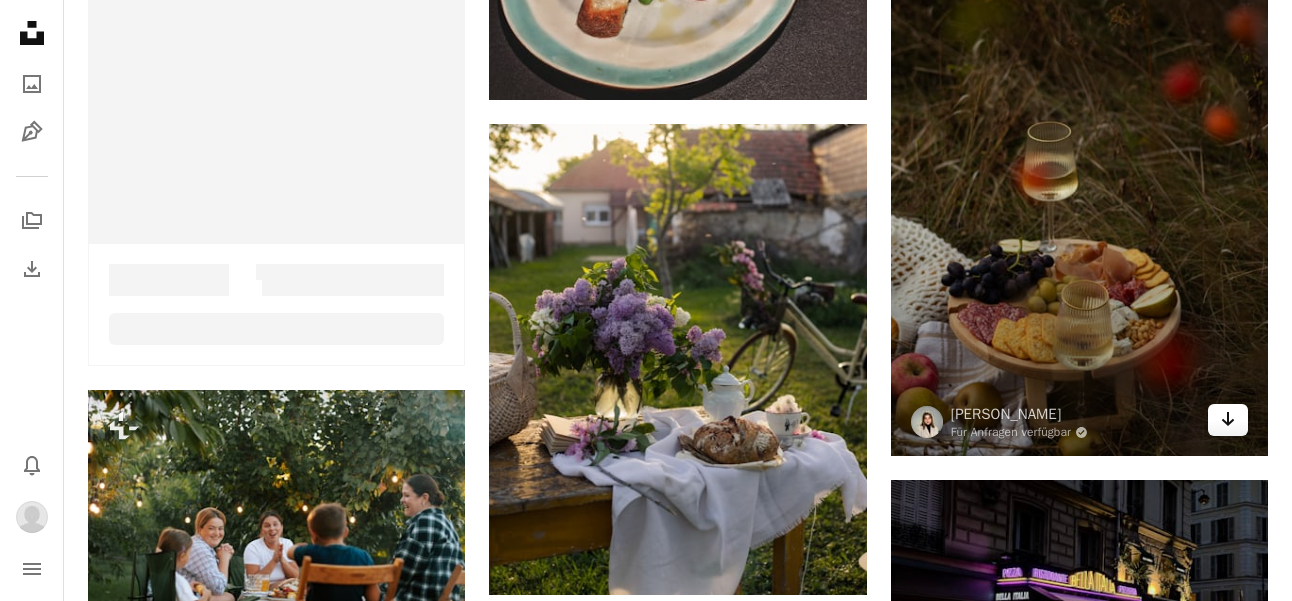 click on "Arrow pointing down" 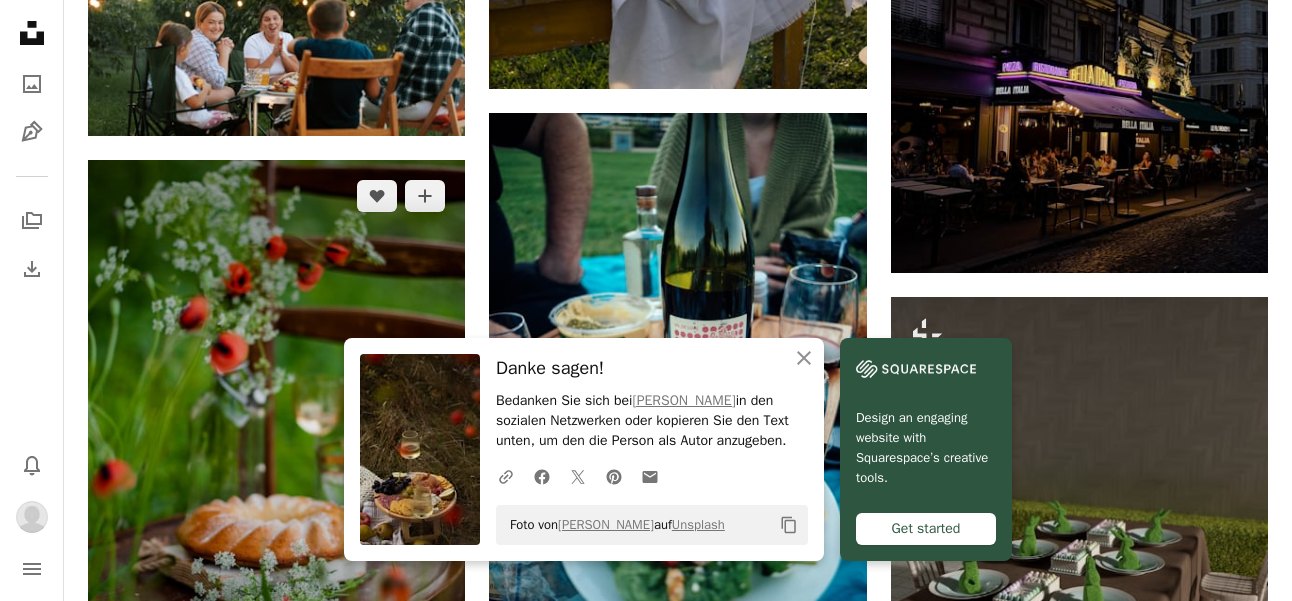 scroll, scrollTop: 5227, scrollLeft: 0, axis: vertical 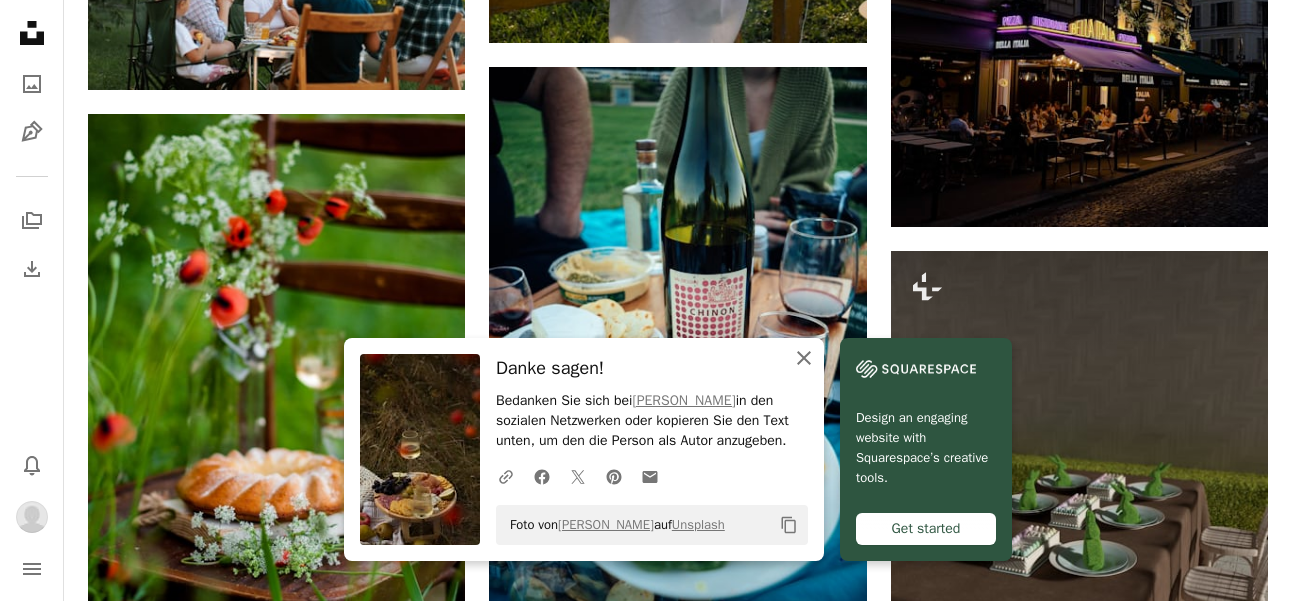 click on "An X shape" 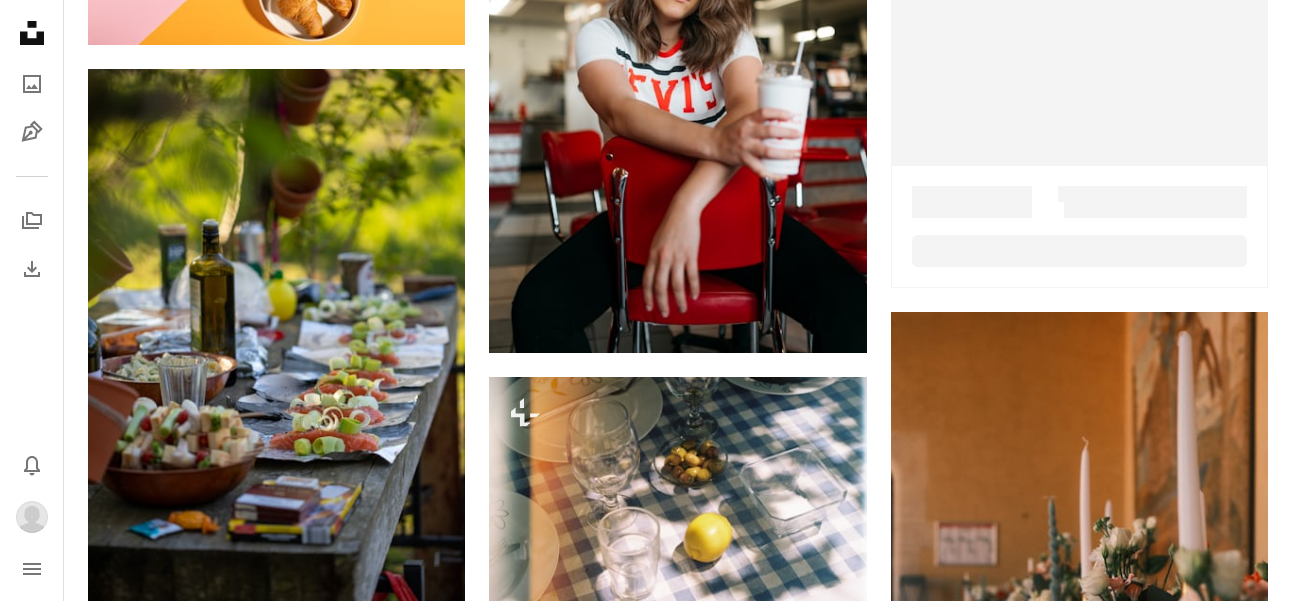 scroll, scrollTop: 0, scrollLeft: 0, axis: both 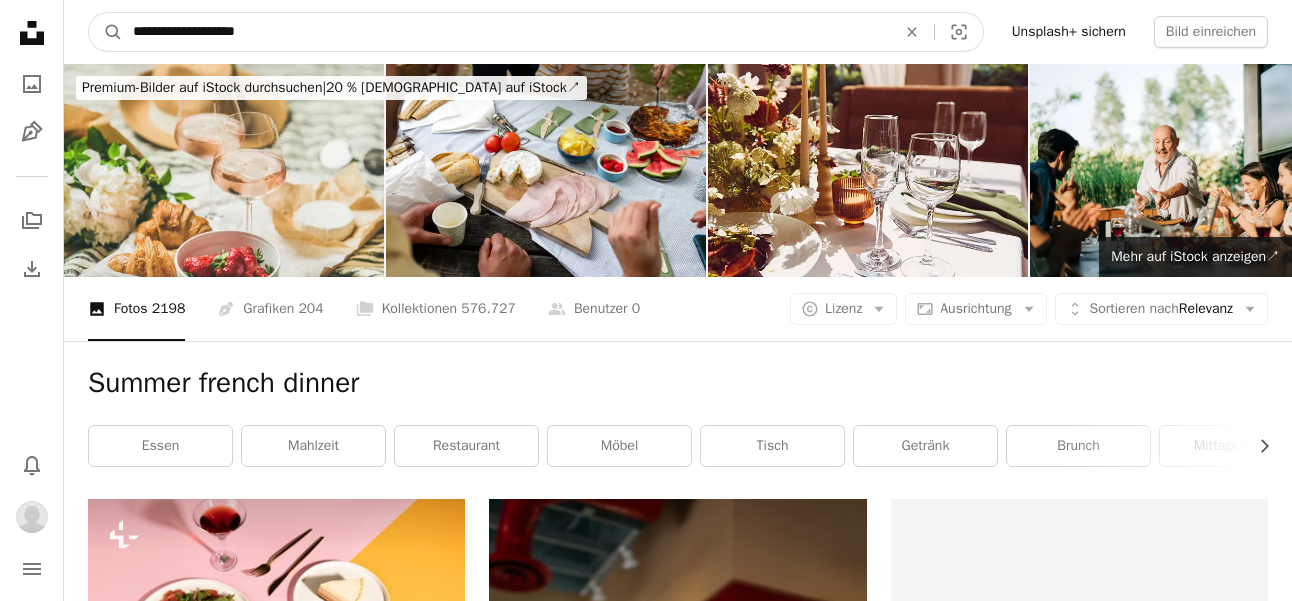 click on "**********" at bounding box center (506, 32) 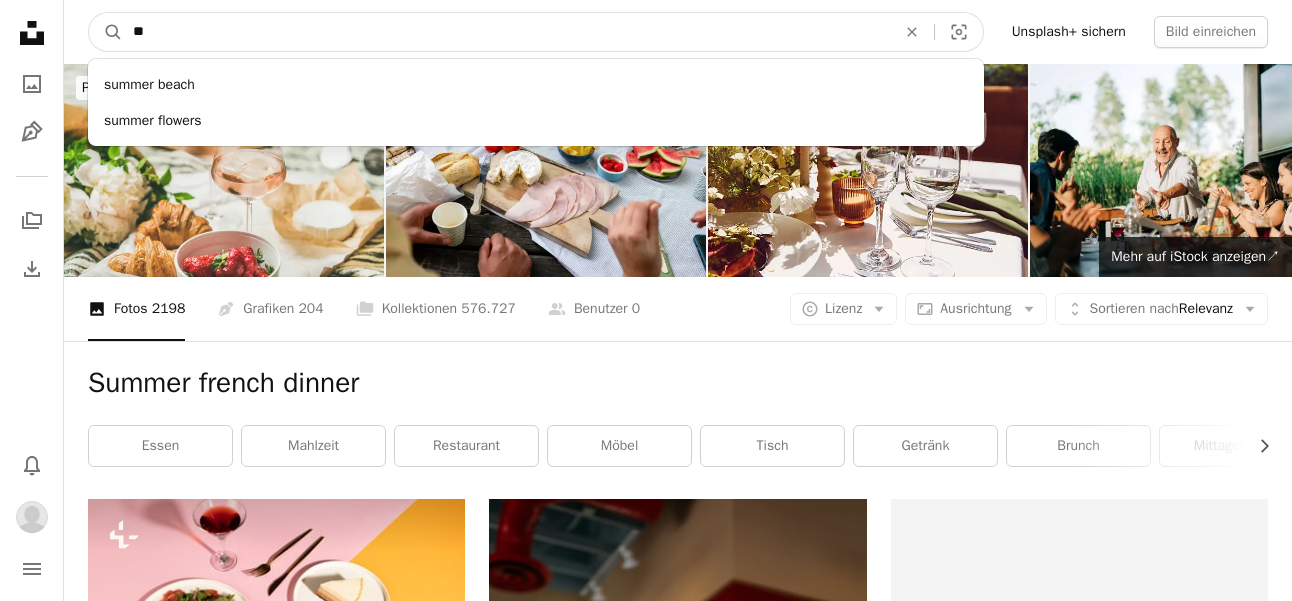 type on "*" 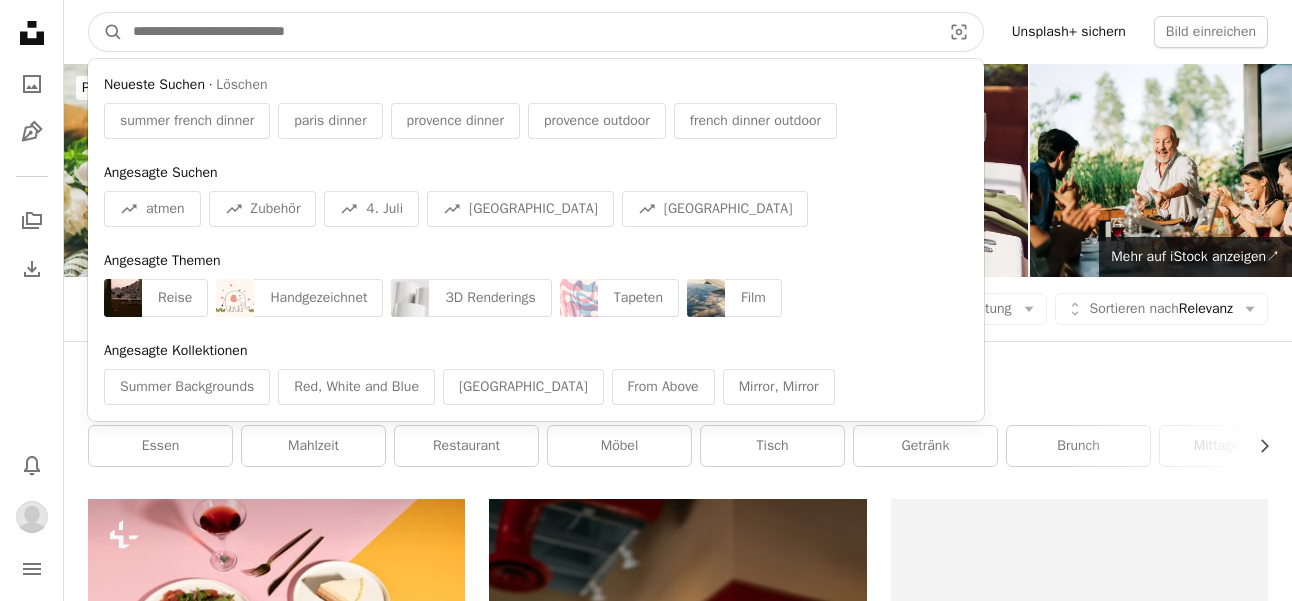 click at bounding box center (529, 32) 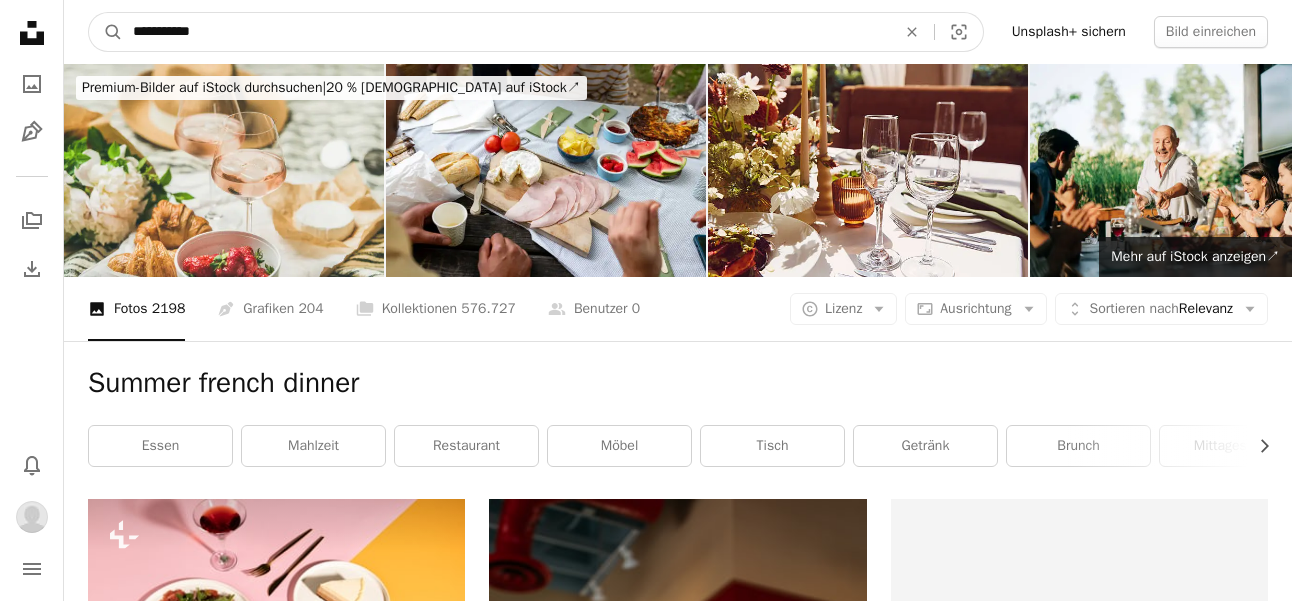 type on "**********" 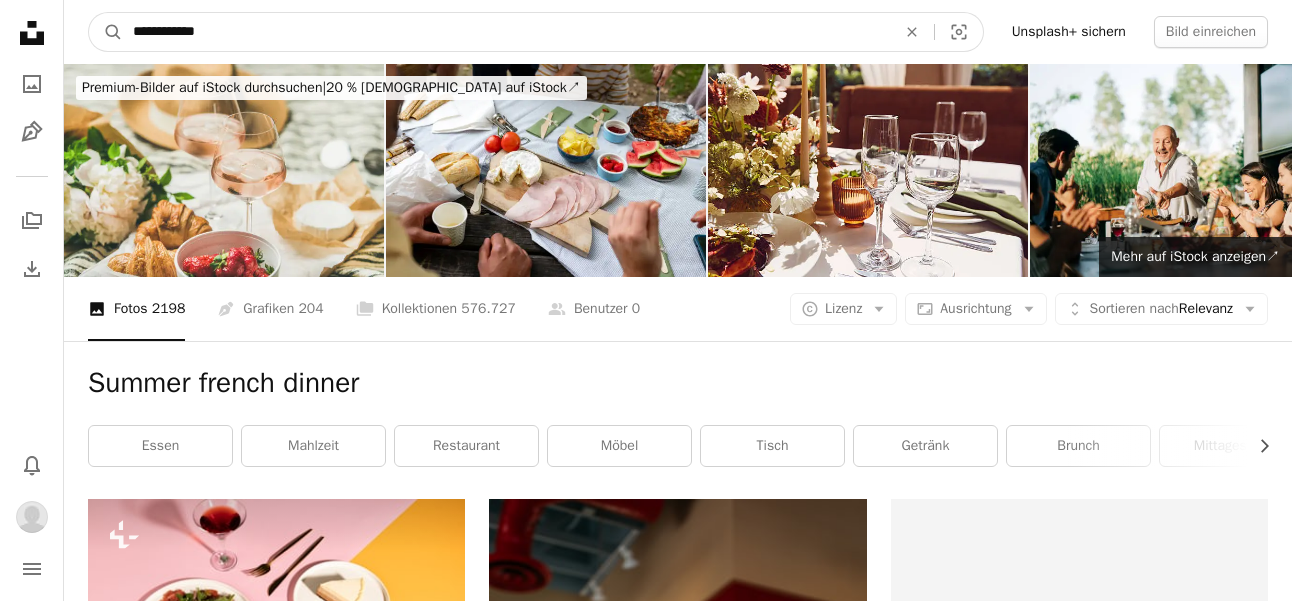 click on "A magnifying glass" at bounding box center (106, 32) 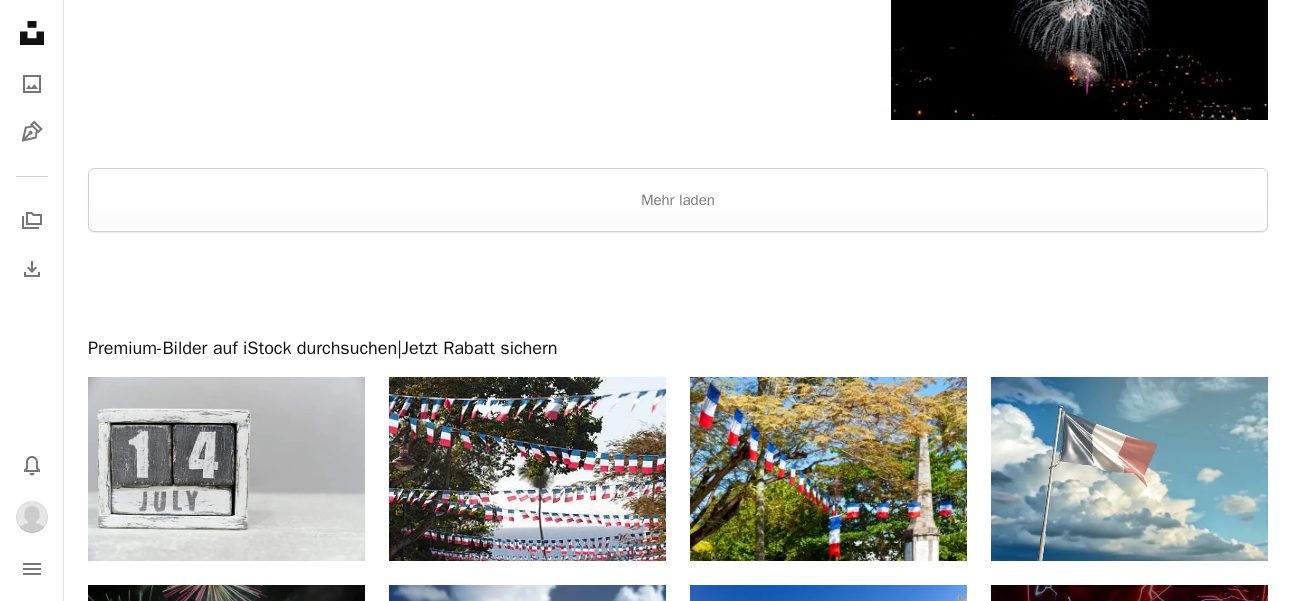 scroll, scrollTop: 3399, scrollLeft: 0, axis: vertical 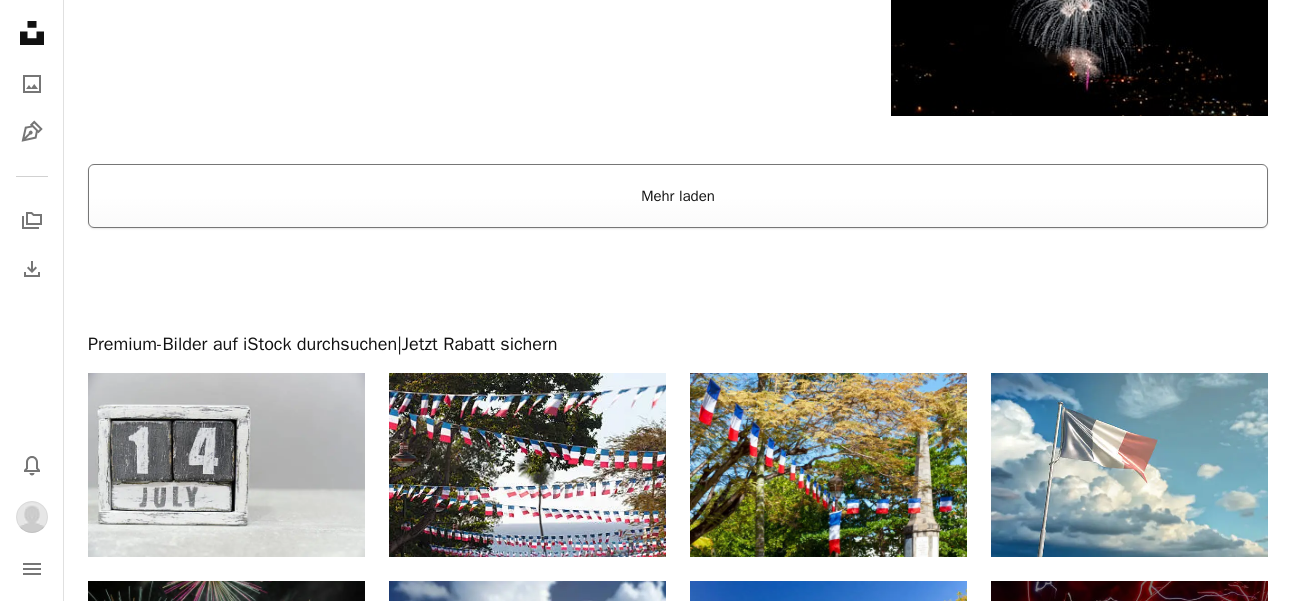 click on "Mehr laden" at bounding box center [678, 196] 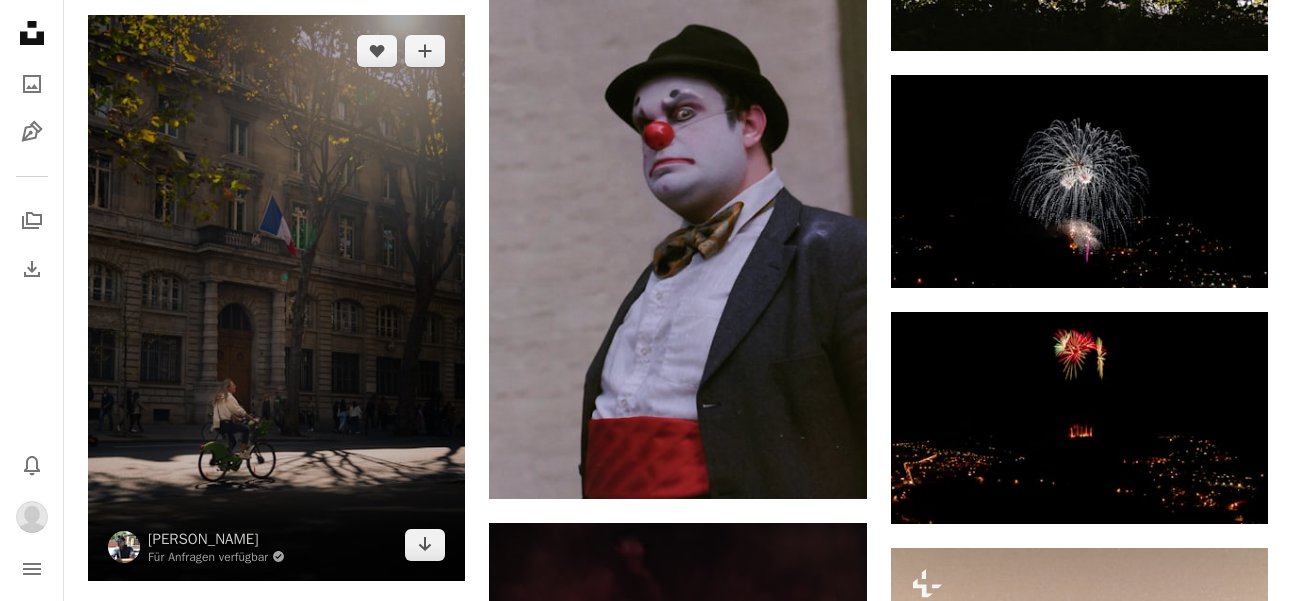 scroll, scrollTop: 3229, scrollLeft: 0, axis: vertical 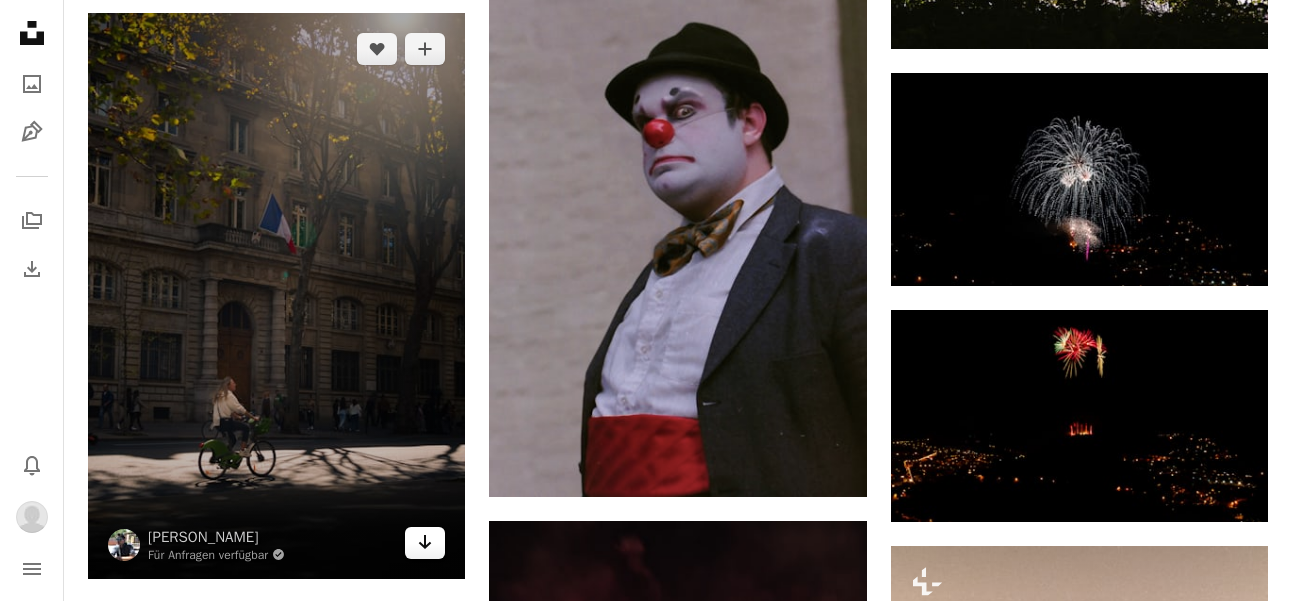 click on "Arrow pointing down" 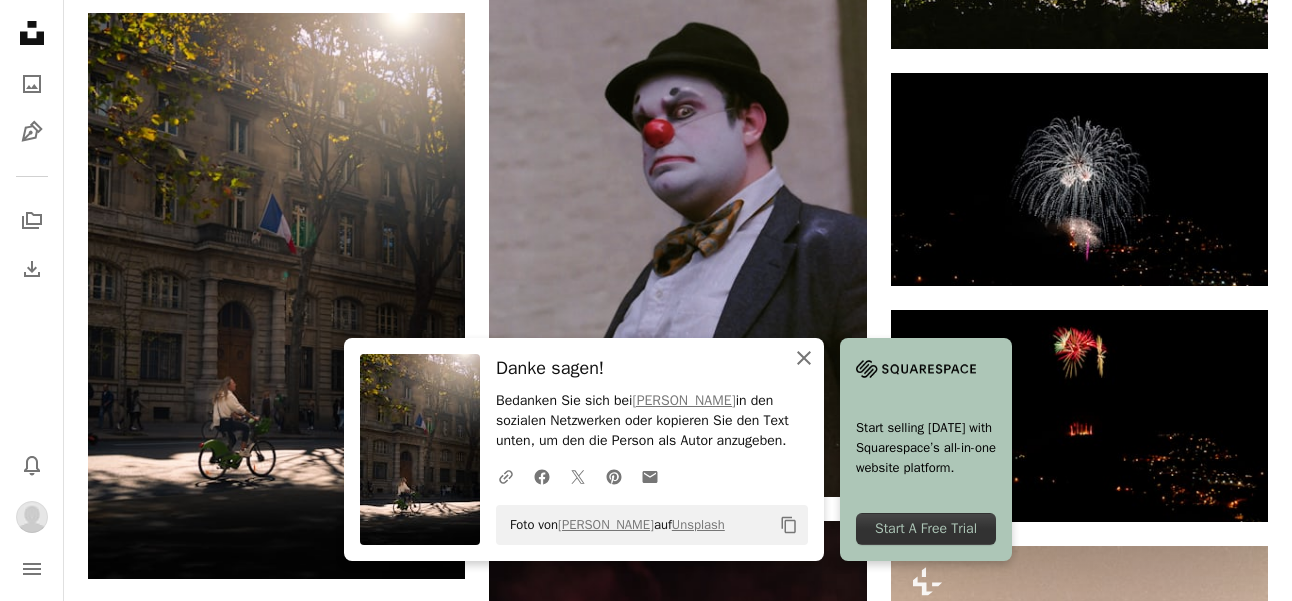 click 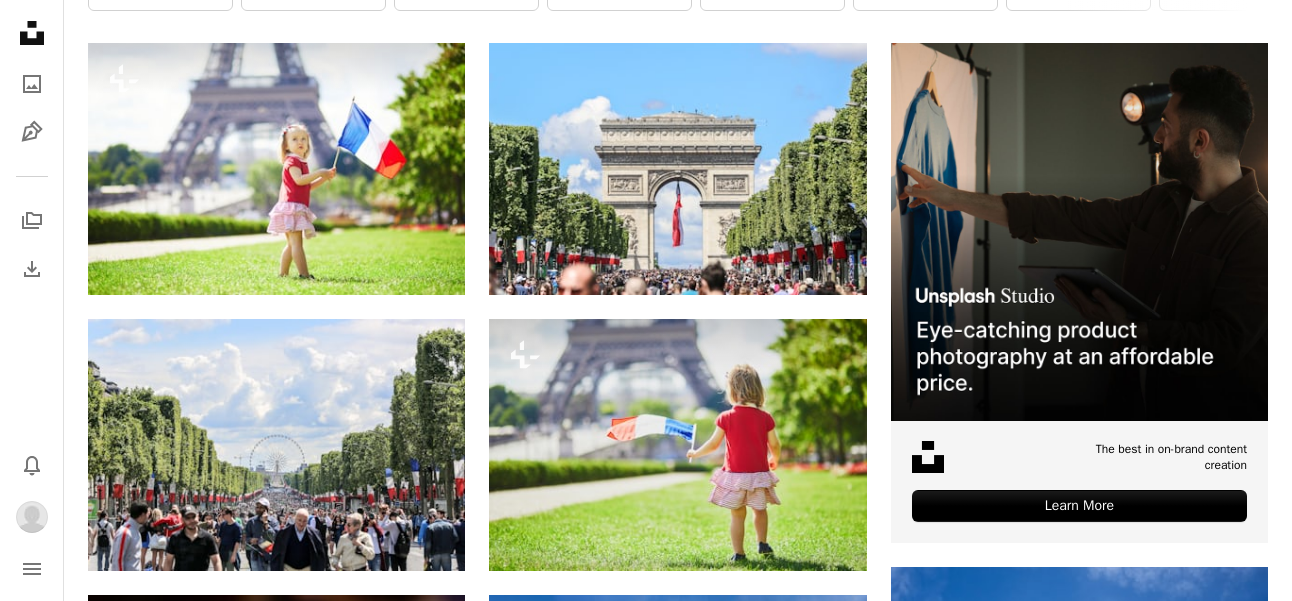 scroll, scrollTop: 0, scrollLeft: 0, axis: both 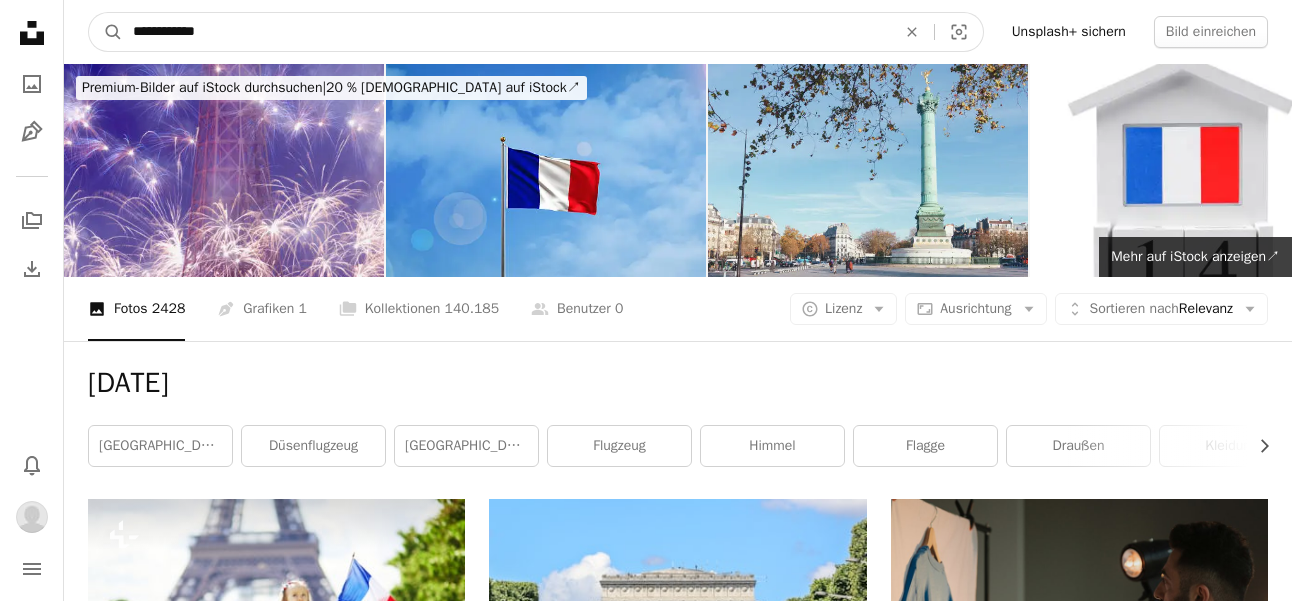 drag, startPoint x: 237, startPoint y: 30, endPoint x: -36, endPoint y: 23, distance: 273.08972 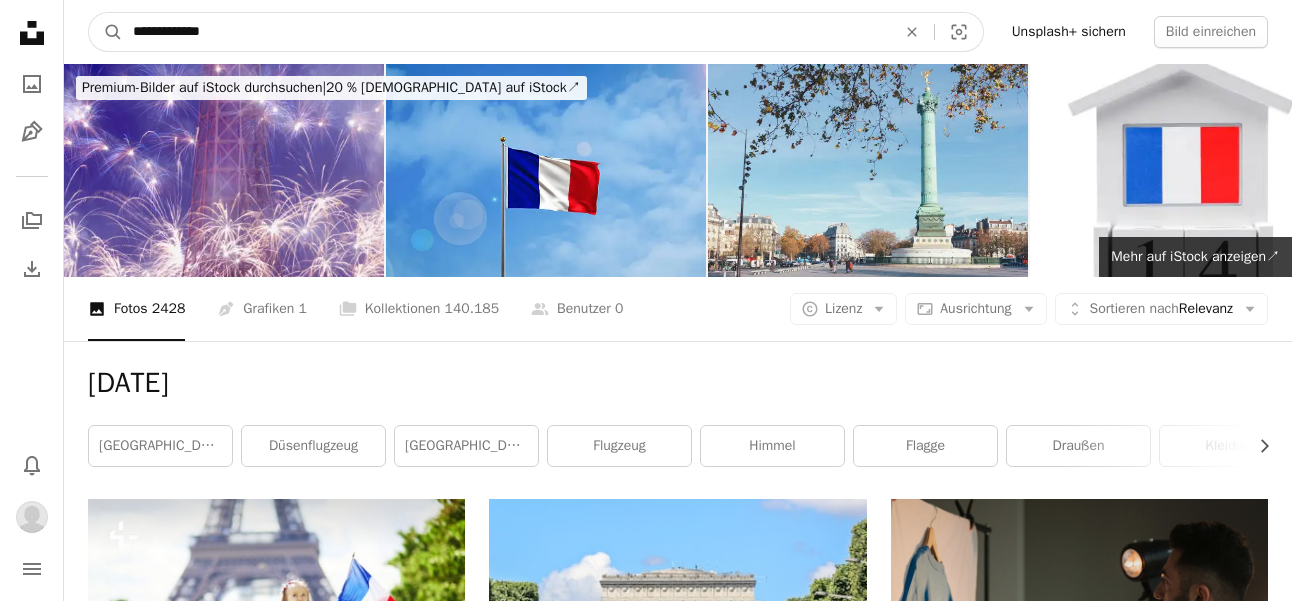 type on "**********" 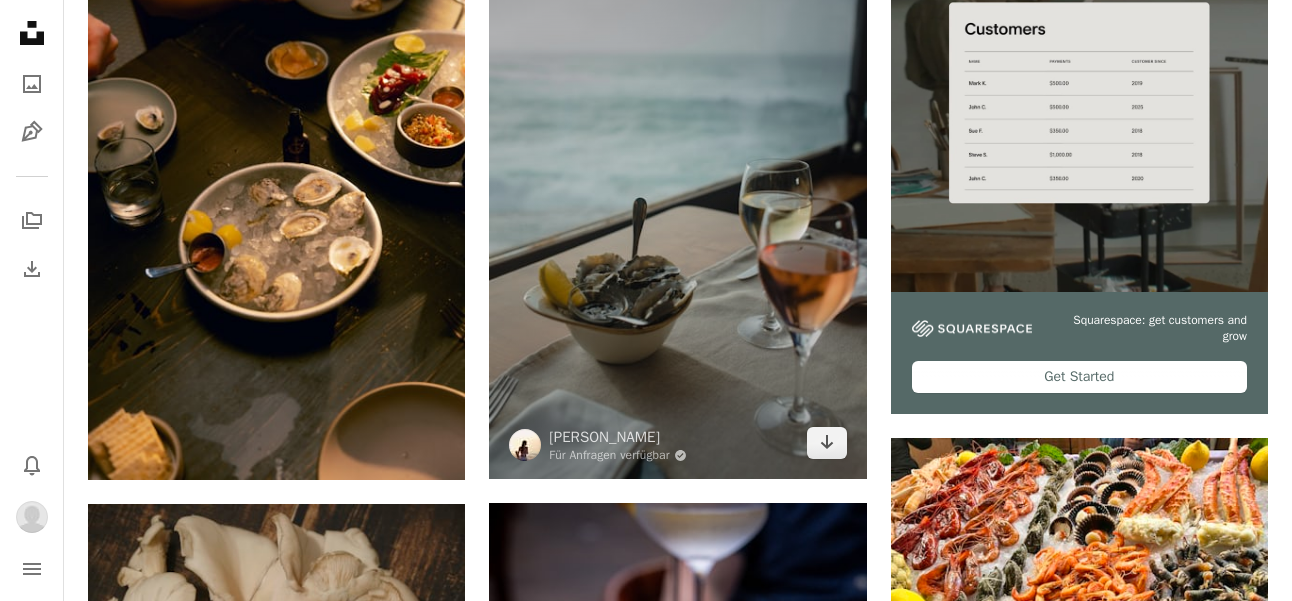 scroll, scrollTop: 589, scrollLeft: 0, axis: vertical 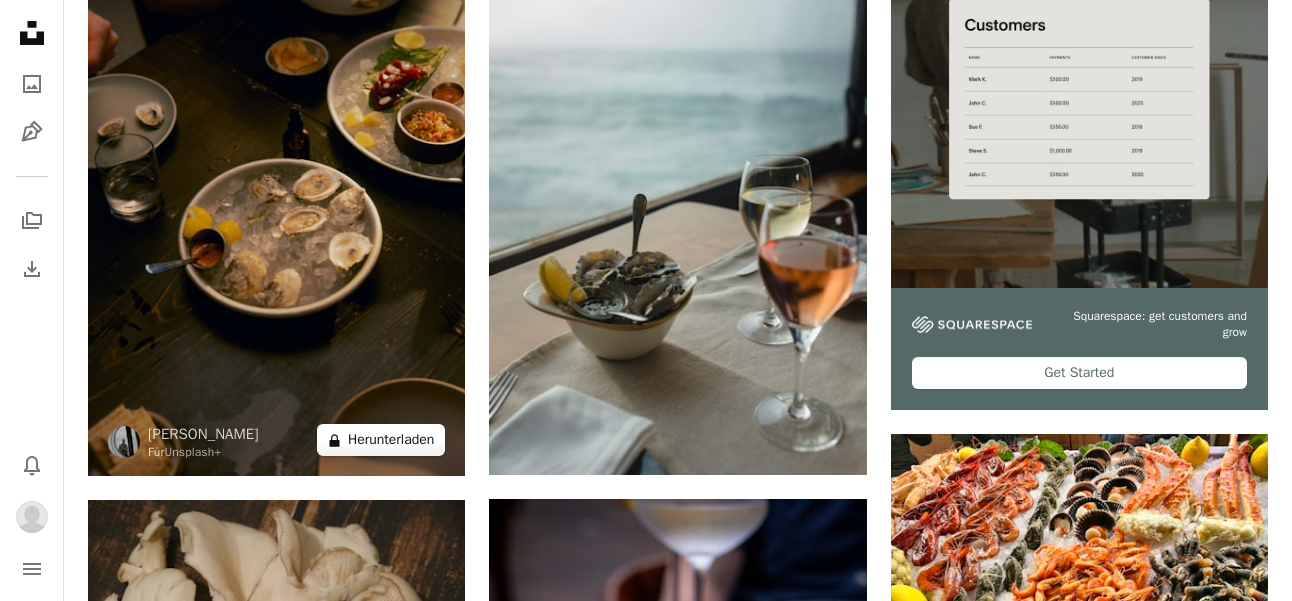 click on "A lock Herunterladen" at bounding box center (381, 440) 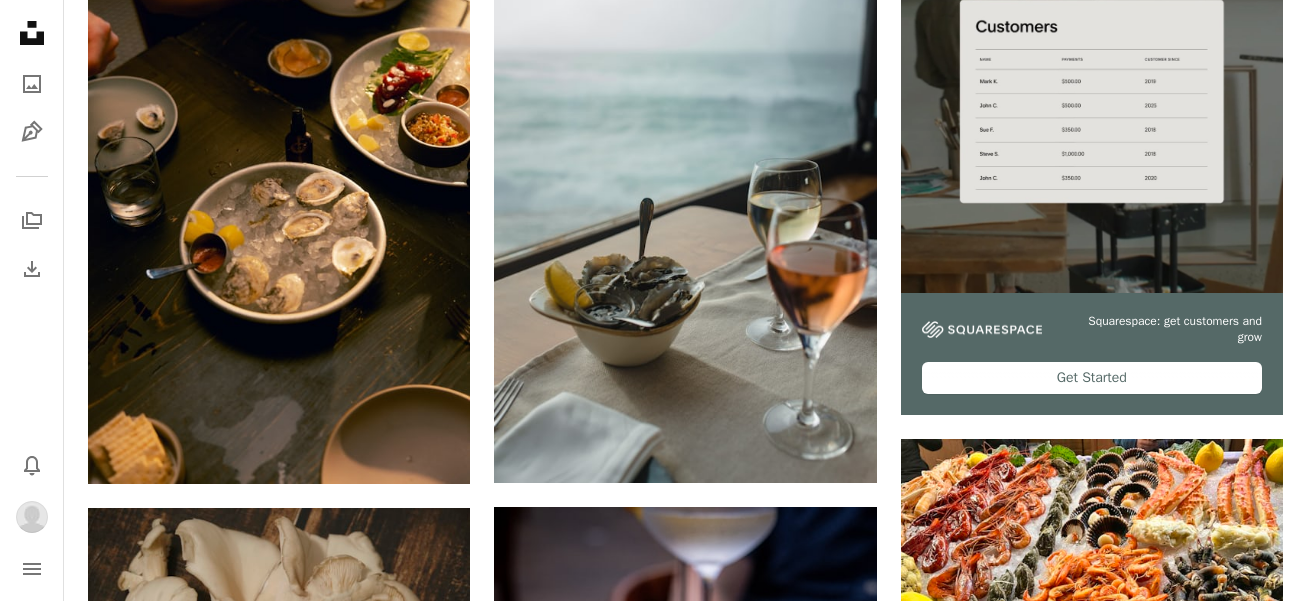 click on "An X shape Gebrauchsfertige Premium-Bilder. Profitieren Sie von unbegrenztem Zugang. A plus sign Monatlich neue Inhalte nur für Mitglieder A plus sign Beliebig viele lizenzfreie Downloads A plus sign Grafiken  Neu A plus sign Verbesserter Rechtsschutz jährlich 62 %  Rabatt monatlich 16 €   6 € EUR pro Monat * Unsplash+  sichern * Bei Zahlung pro Jahr, im Voraus in Rechnung gestellt  72 € Zuzüglich der jeweiligen MwSt. Automatische Erneuerung. Sie können jederzeit kündigen." at bounding box center [653, 4949] 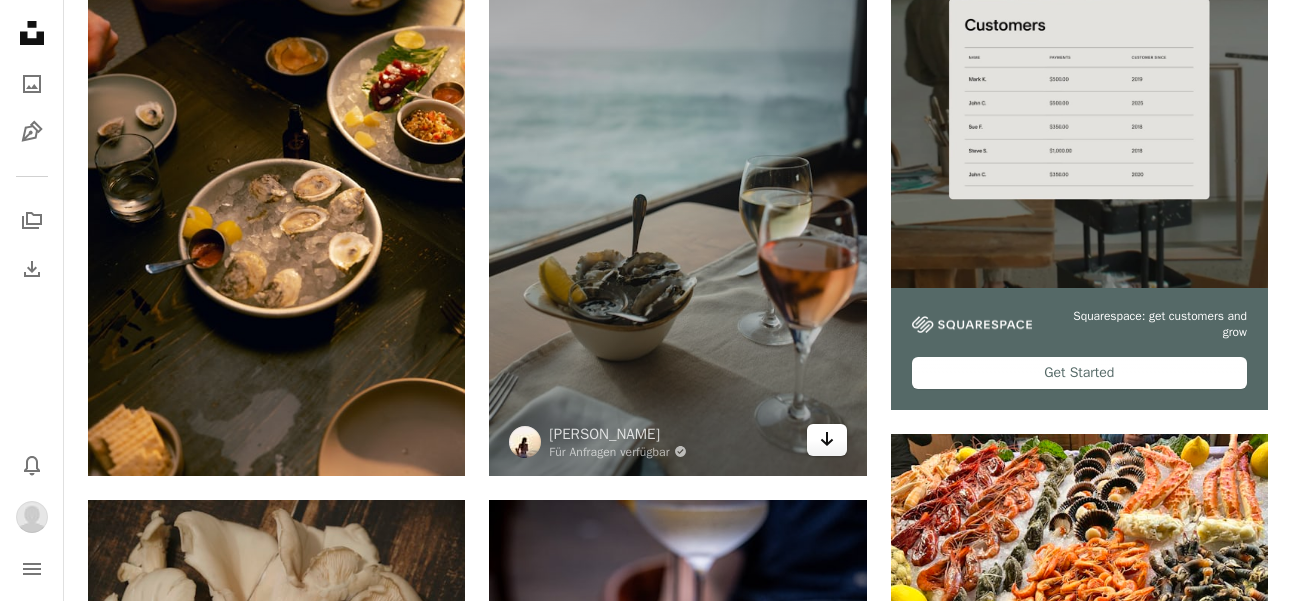 click on "Arrow pointing down" at bounding box center [827, 440] 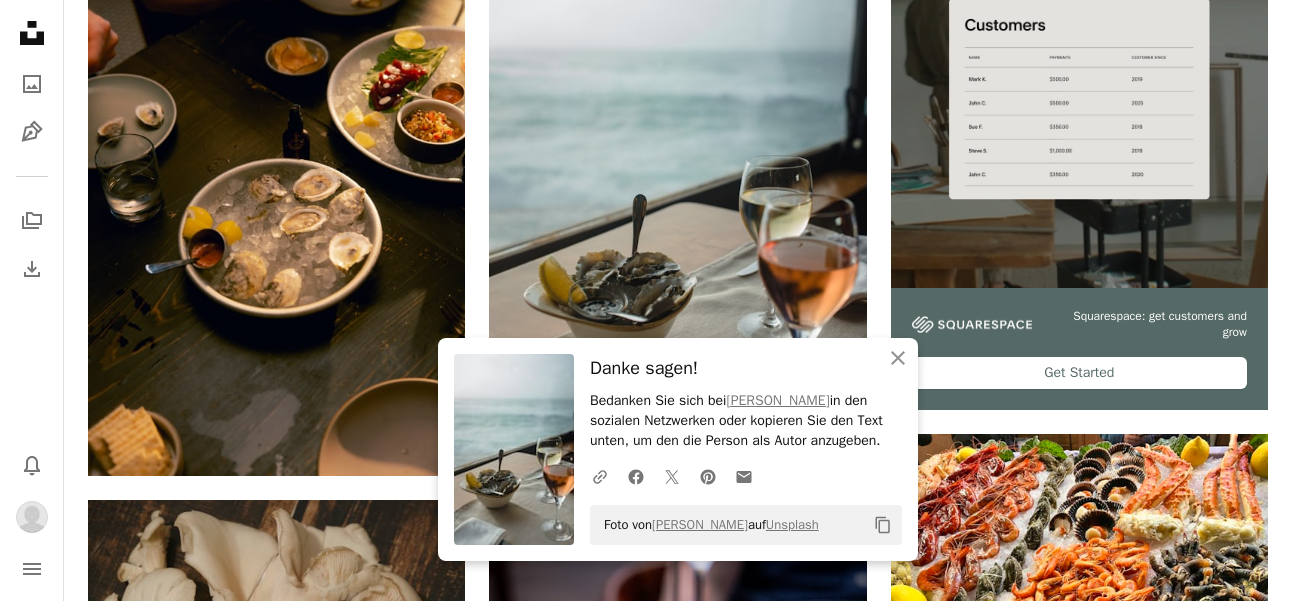 click on "An X shape Schließen Danke sagen! Bedanken Sie sich bei  [PERSON_NAME]  in den sozialen Netzwerken oder kopieren Sie den Text unten, um den die Person als Autor anzugeben. A URL sharing icon (chains) Facebook icon X (formerly Twitter) icon Pinterest icon An envelope Foto von  [PERSON_NAME]  auf  Unsplash
Copy content" at bounding box center [678, 449] 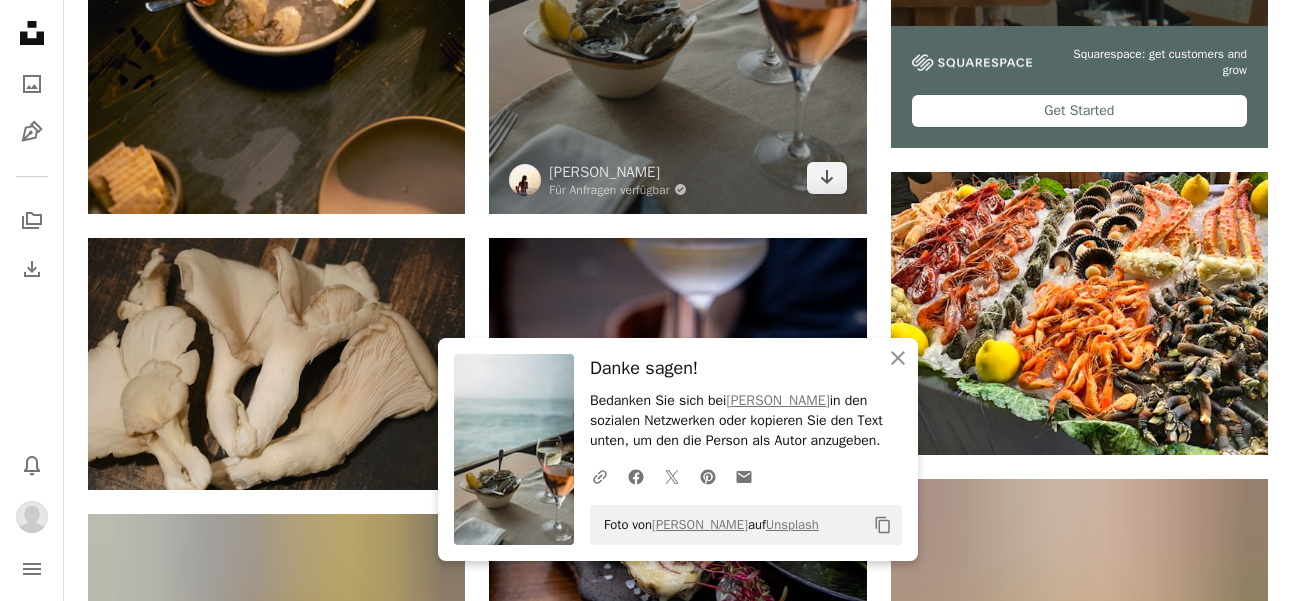 scroll, scrollTop: 1018, scrollLeft: 0, axis: vertical 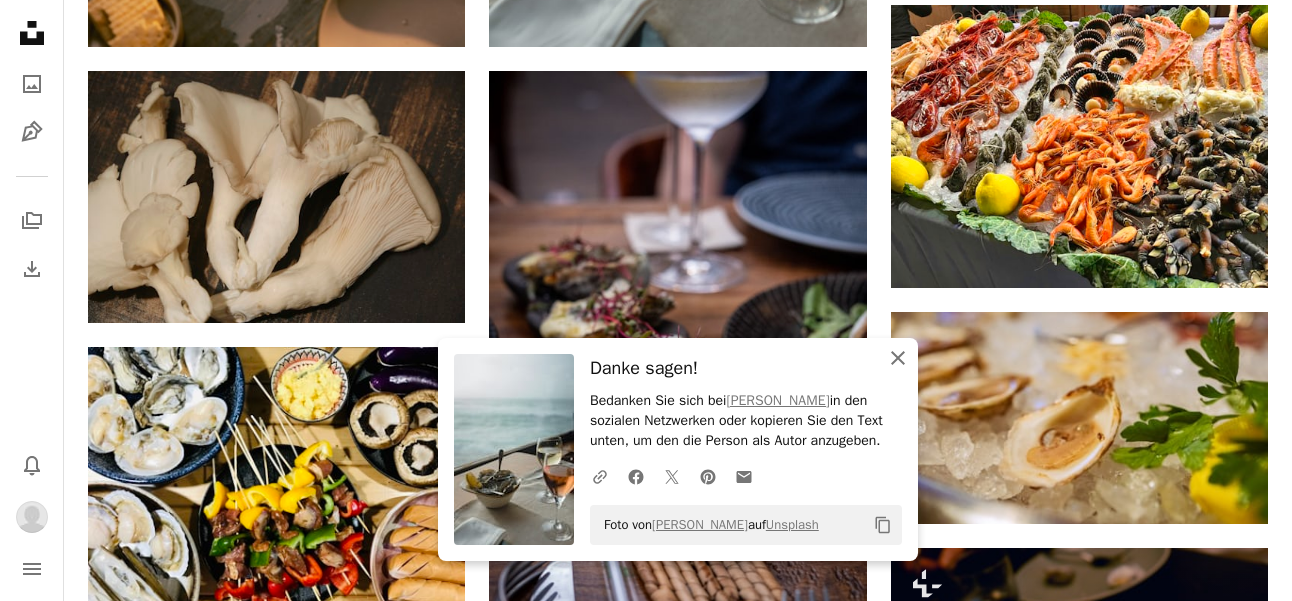 click 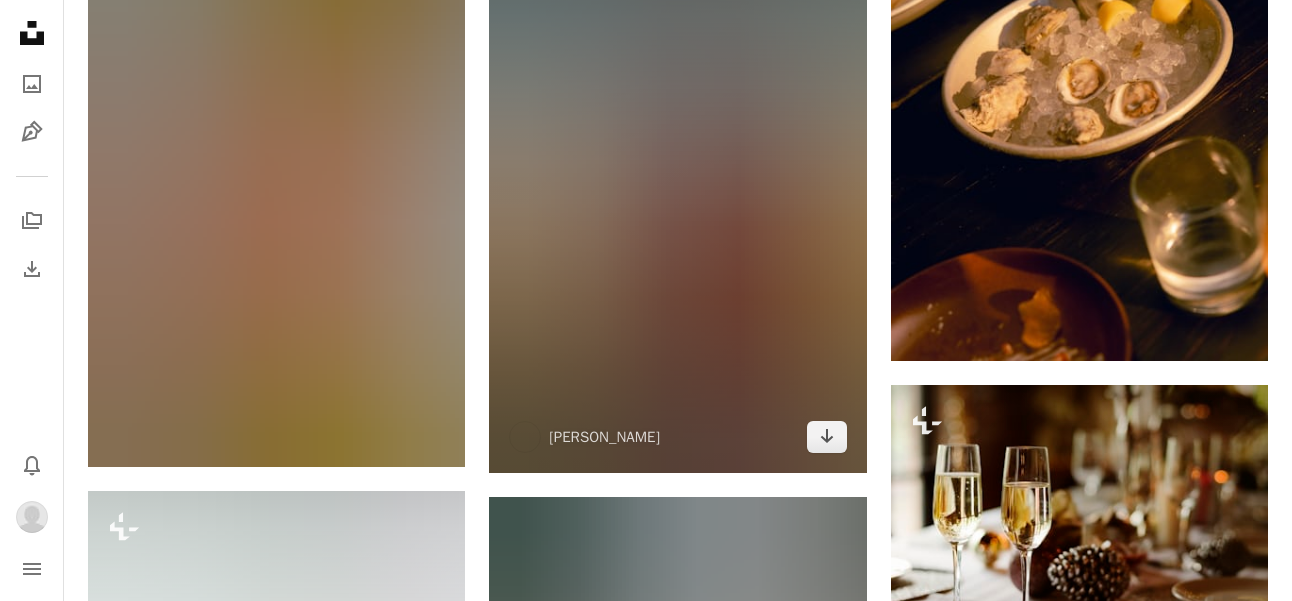 scroll, scrollTop: 1643, scrollLeft: 0, axis: vertical 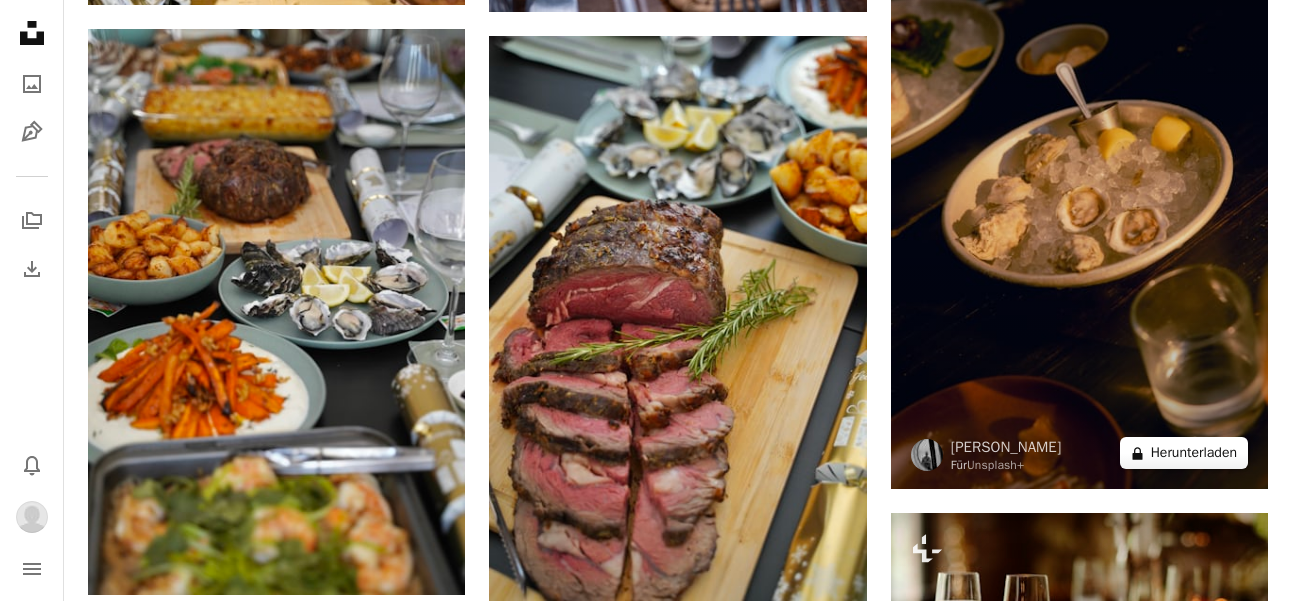 click on "A lock Herunterladen" at bounding box center [1184, 453] 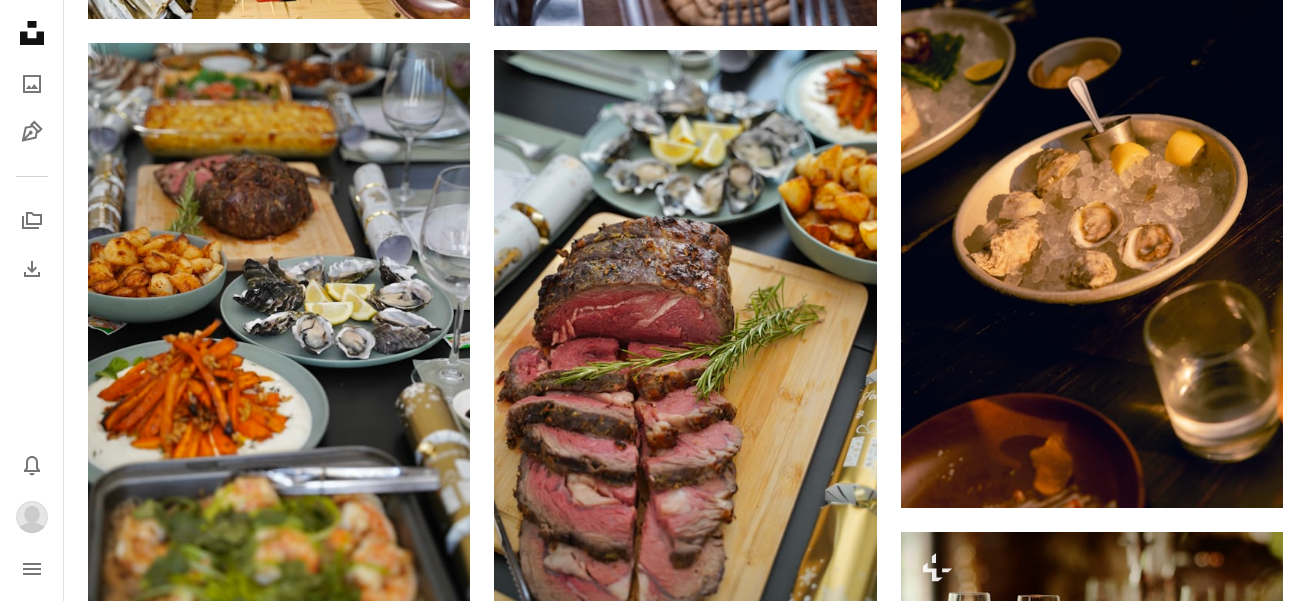 click on "An X shape Gebrauchsfertige Premium-Bilder. Profitieren Sie von unbegrenztem Zugang. A plus sign Monatlich neue Inhalte nur für Mitglieder A plus sign Beliebig viele lizenzfreie Downloads A plus sign Grafiken  Neu A plus sign Verbesserter Rechtsschutz jährlich 62 %  Rabatt monatlich 16 €   6 € EUR pro Monat * Unsplash+  sichern * Bei Zahlung pro Jahr, im Voraus in Rechnung gestellt  72 € Zuzüglich der jeweiligen MwSt. Automatische Erneuerung. Sie können jederzeit kündigen." at bounding box center [653, 3895] 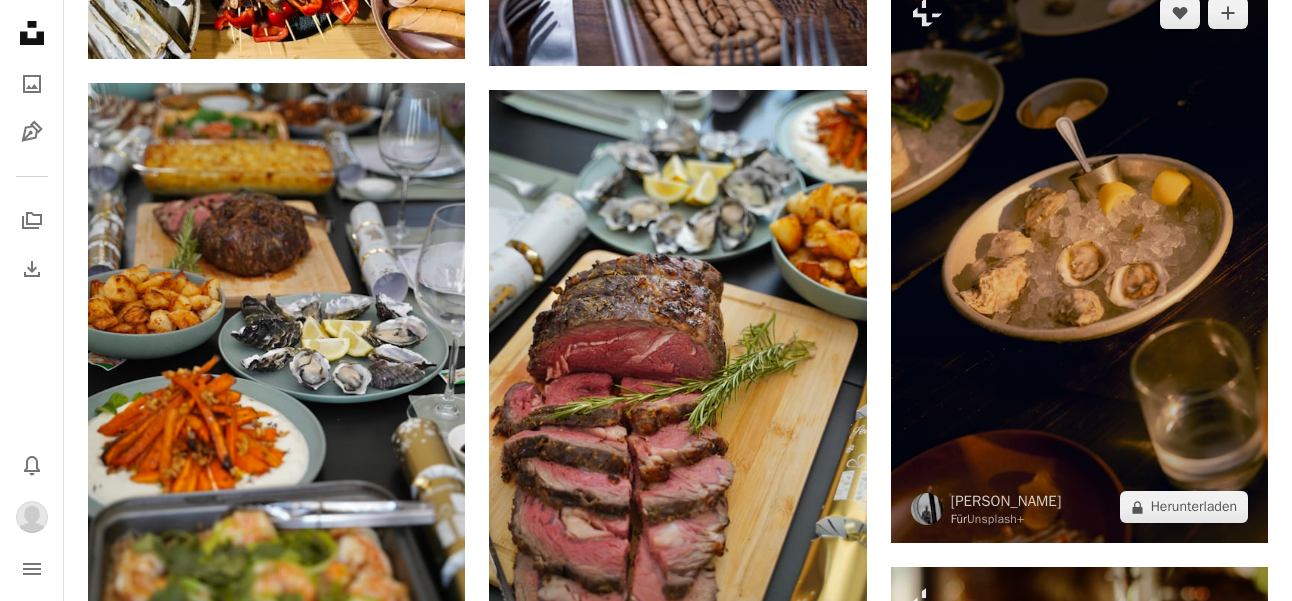 scroll, scrollTop: 1592, scrollLeft: 0, axis: vertical 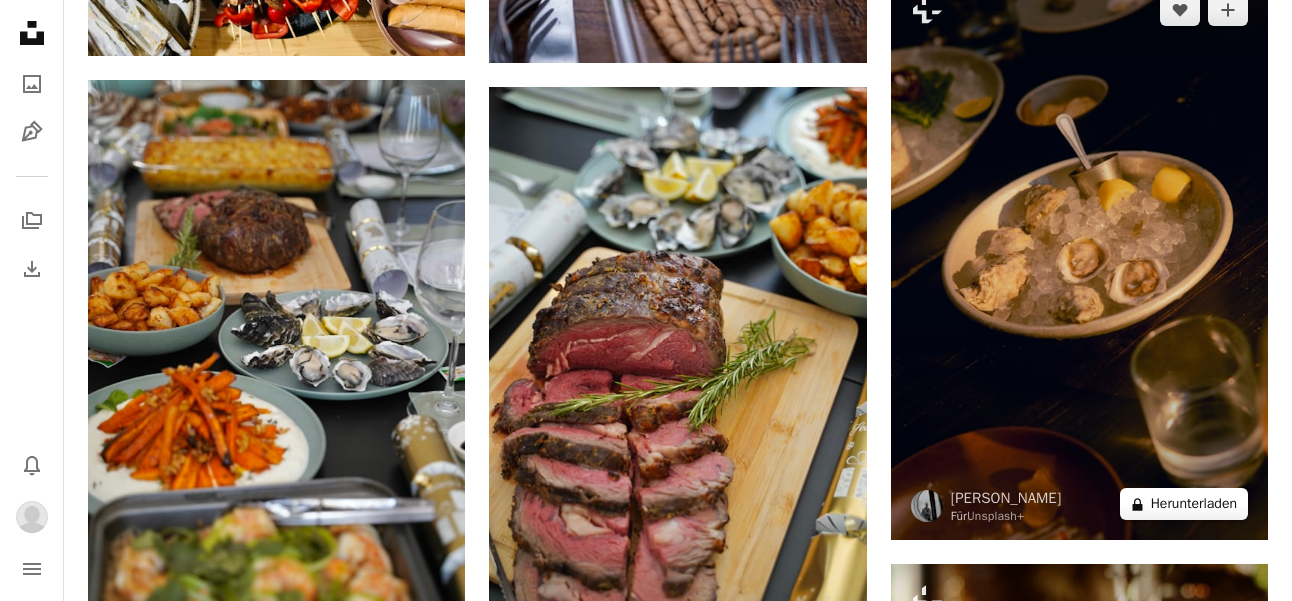 click on "A lock Herunterladen" at bounding box center [1184, 504] 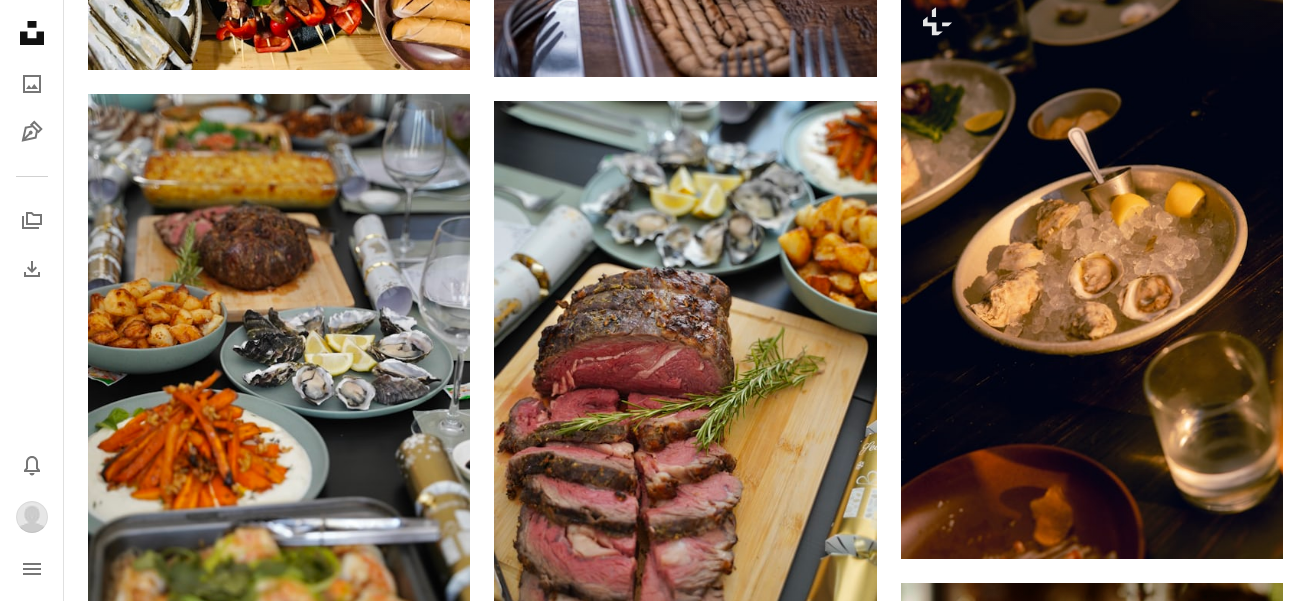click on "An X shape Gebrauchsfertige Premium-Bilder. Profitieren Sie von unbegrenztem Zugang. A plus sign Monatlich neue Inhalte nur für Mitglieder A plus sign Beliebig viele lizenzfreie Downloads A plus sign Grafiken  Neu A plus sign Verbesserter Rechtsschutz jährlich 62 %  Rabatt monatlich 16 €   6 € EUR pro Monat * Unsplash+  sichern * Bei Zahlung pro Jahr, im Voraus in Rechnung gestellt  72 € Zuzüglich der jeweiligen MwSt. Automatische Erneuerung. Sie können jederzeit kündigen." at bounding box center [653, 3946] 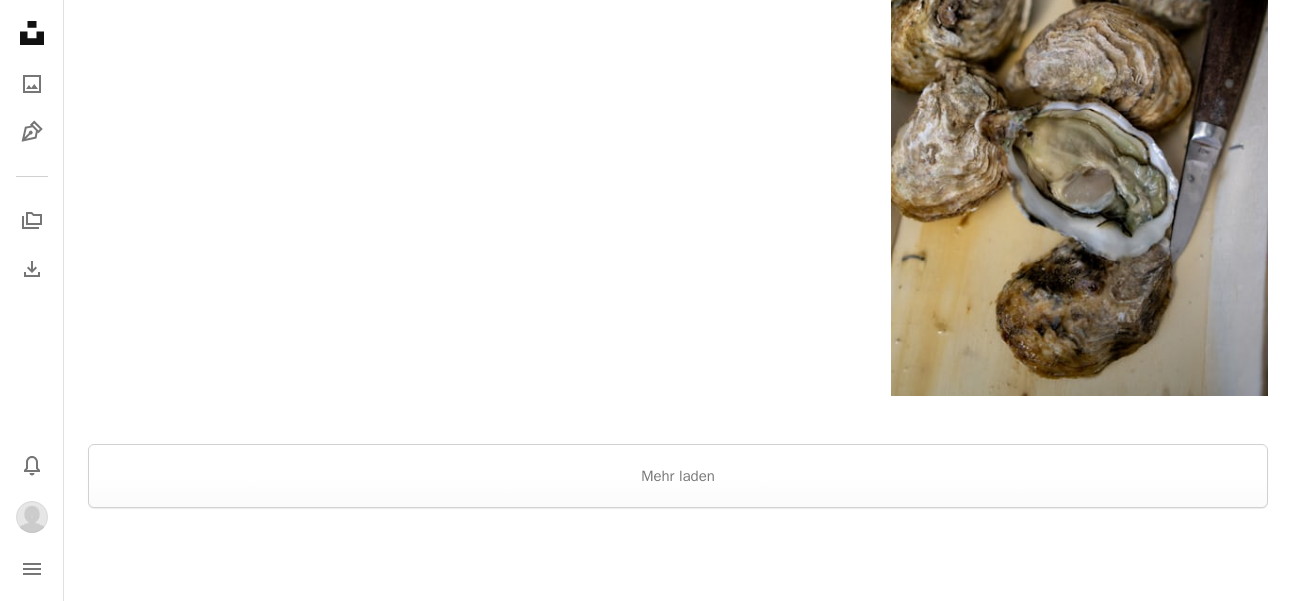 scroll, scrollTop: 3939, scrollLeft: 0, axis: vertical 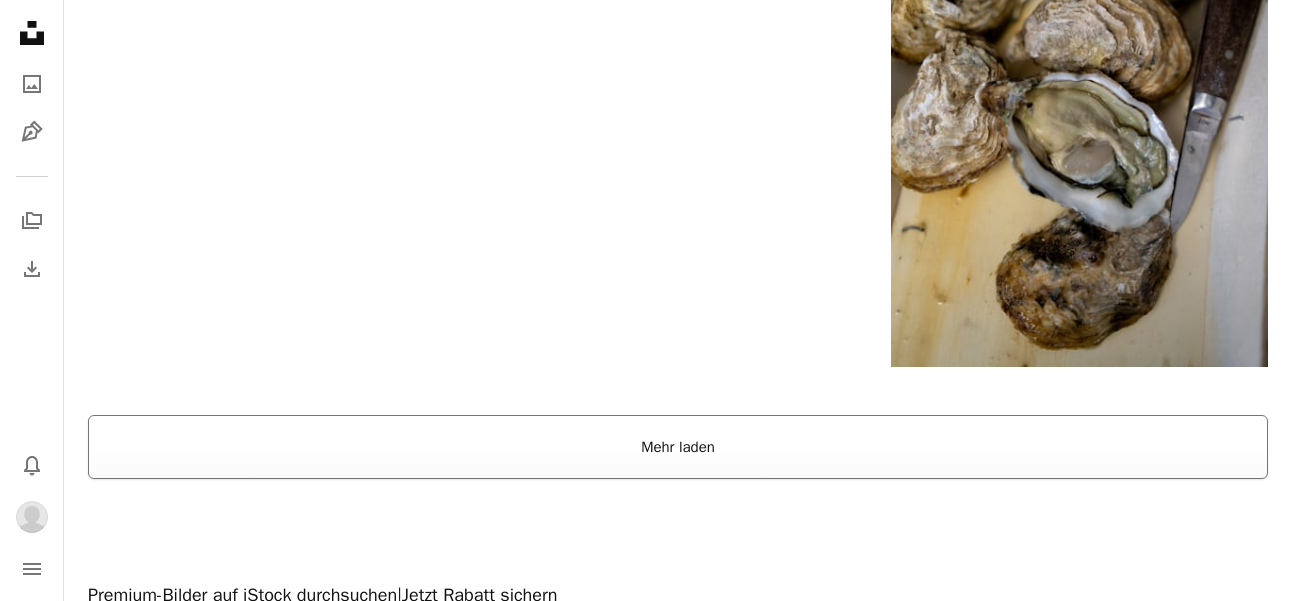 click on "Mehr laden" at bounding box center (678, 447) 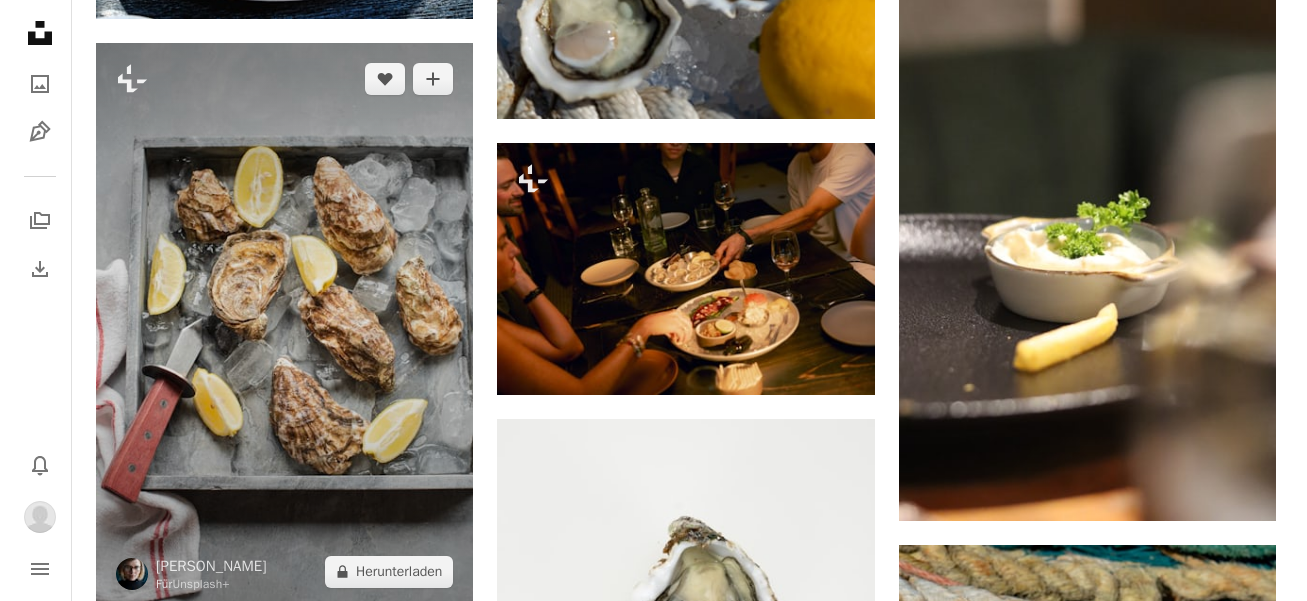 scroll, scrollTop: 12695, scrollLeft: 0, axis: vertical 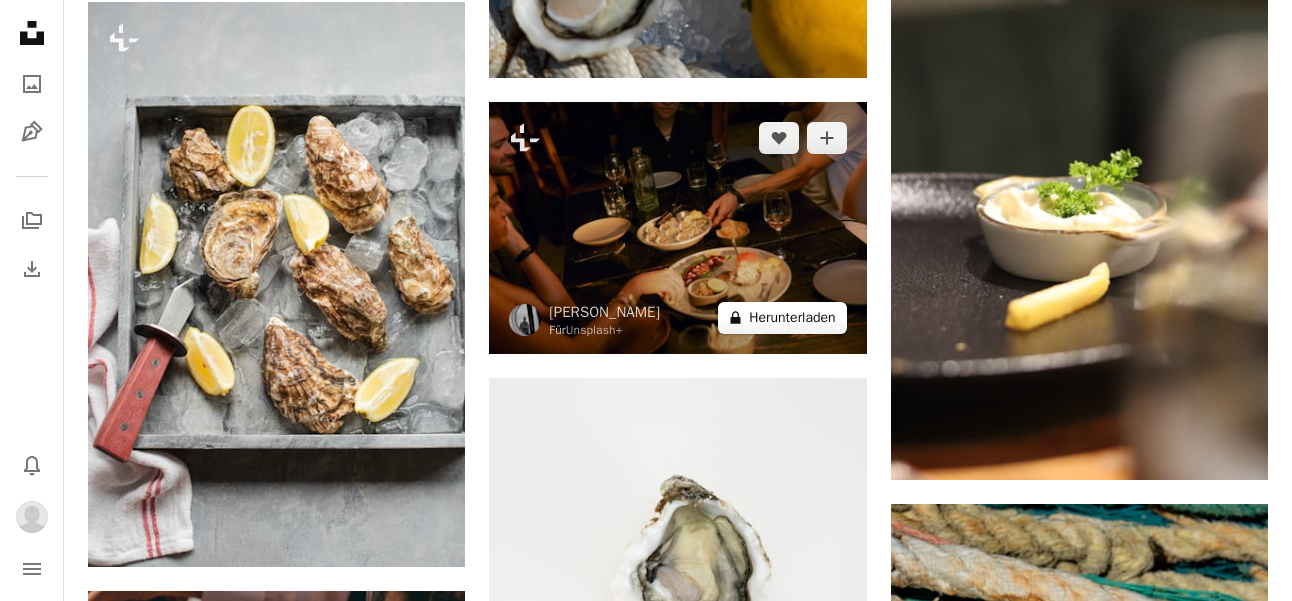 click on "A lock Herunterladen" at bounding box center (782, 318) 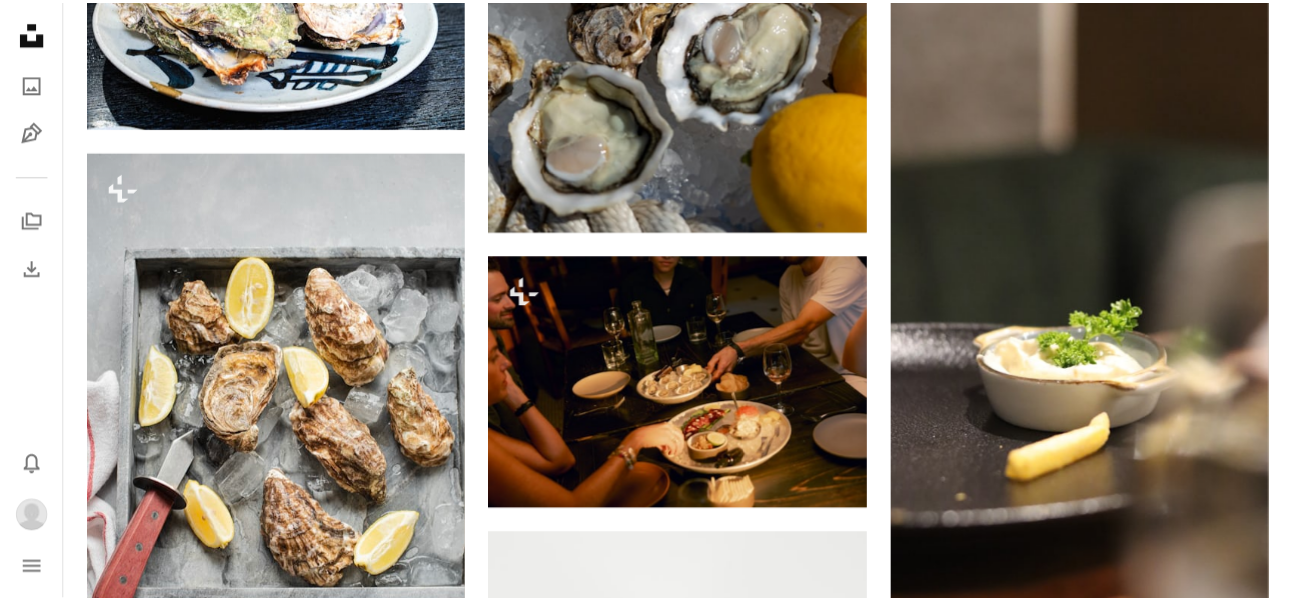 scroll, scrollTop: 39, scrollLeft: 0, axis: vertical 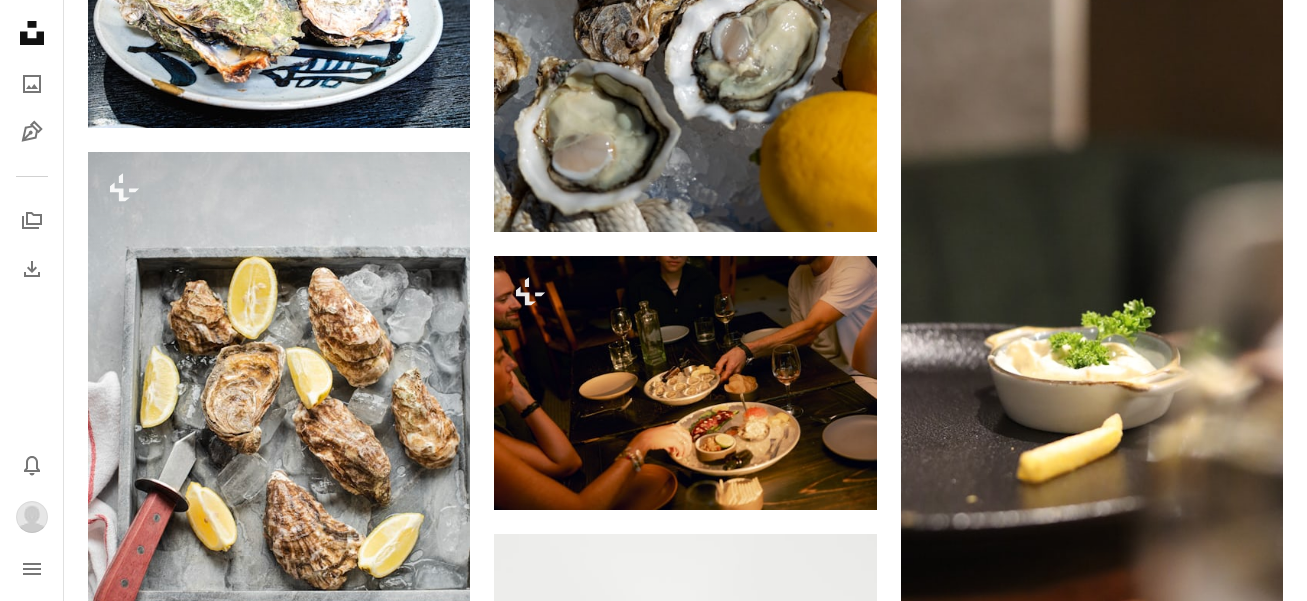 click on "An X shape Gebrauchsfertige Premium-Bilder. Profitieren Sie von unbegrenztem Zugang. A plus sign Monatlich neue Inhalte nur für Mitglieder A plus sign Beliebig viele lizenzfreie Downloads A plus sign Grafiken  Neu A plus sign Verbesserter Rechtsschutz jährlich 62 %  Rabatt monatlich 16 €   6 € EUR pro Monat * Unsplash+  sichern * Bei Zahlung pro Jahr, im Voraus in Rechnung gestellt  72 € Zuzüglich der jeweiligen MwSt. Automatische Erneuerung. Sie können jederzeit kündigen." at bounding box center [653, 3081] 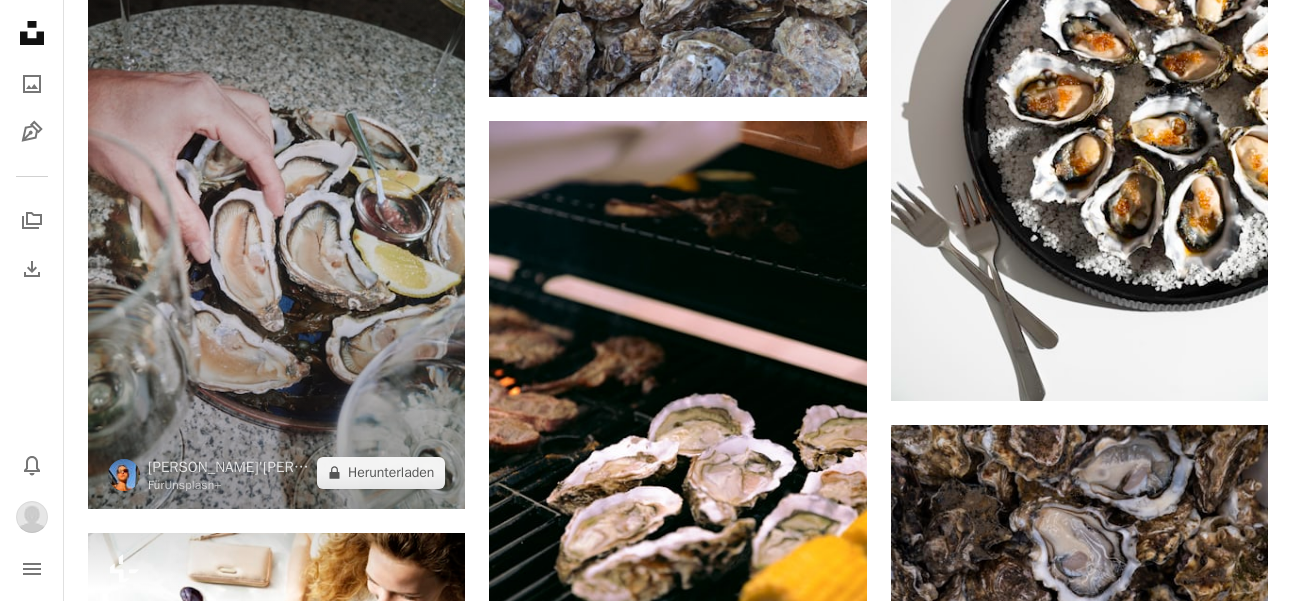 scroll, scrollTop: 15775, scrollLeft: 0, axis: vertical 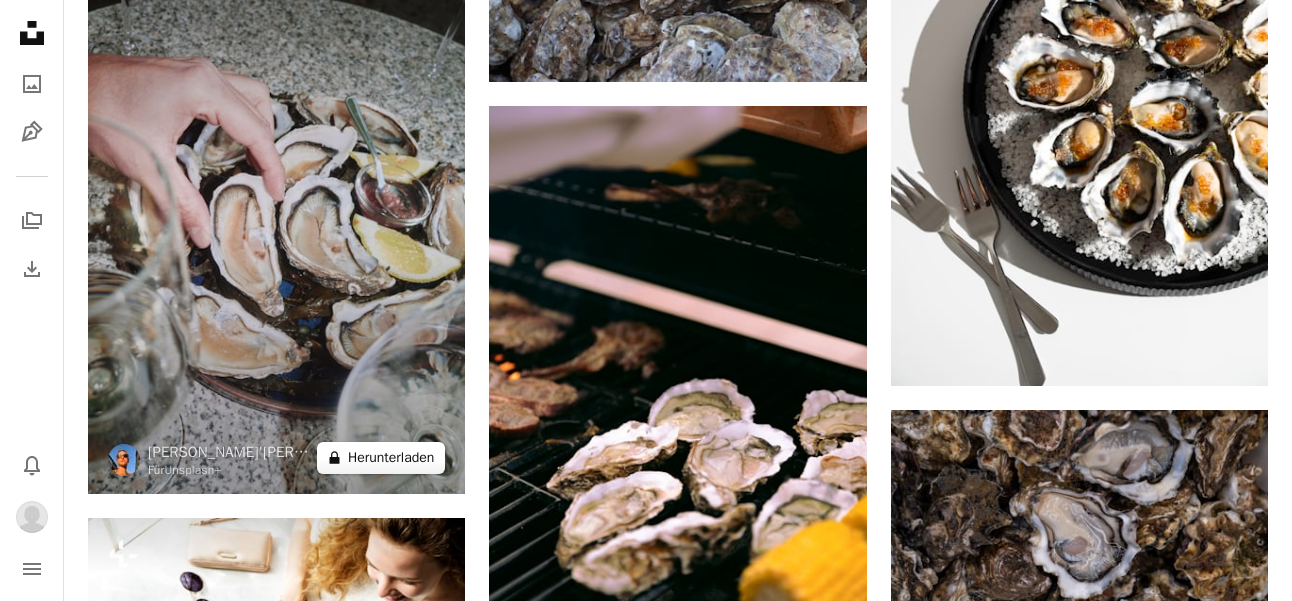 click on "A lock Herunterladen" at bounding box center (381, 458) 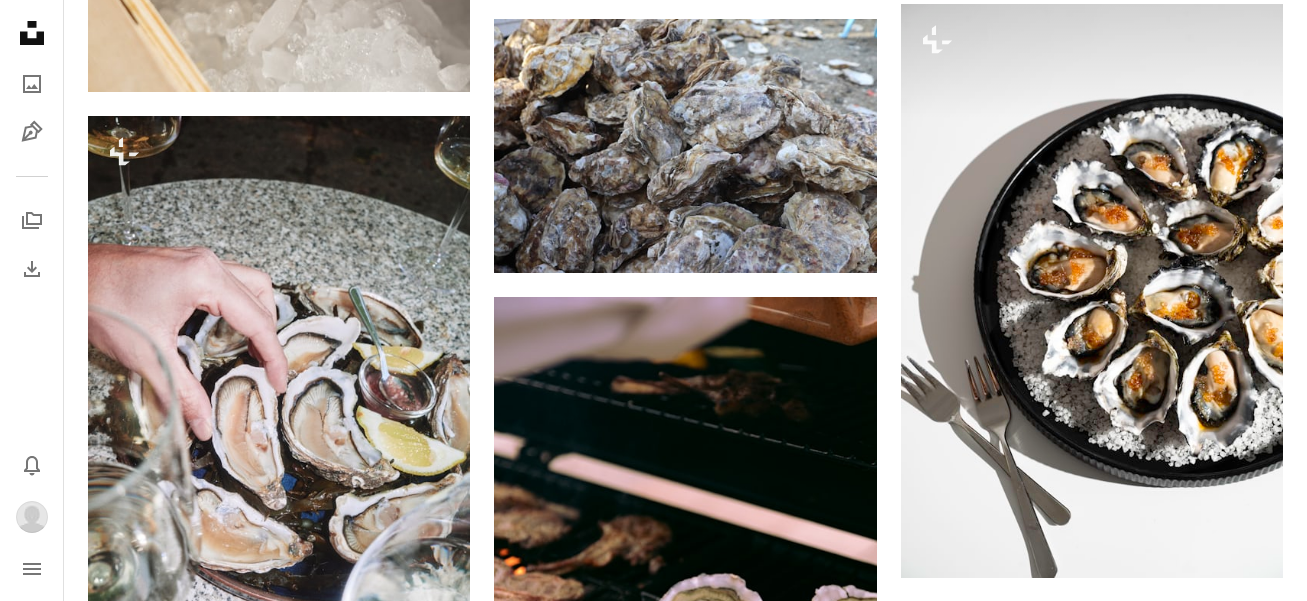 click on "An X shape Gebrauchsfertige Premium-Bilder. Profitieren Sie von unbegrenztem Zugang. A plus sign Monatlich neue Inhalte nur für Mitglieder A plus sign Beliebig viele lizenzfreie Downloads A plus sign Grafiken  Neu A plus sign Verbesserter Rechtsschutz jährlich 62 %  Rabatt monatlich 16 €   6 € EUR pro Monat * Unsplash+  sichern * Bei Zahlung pro Jahr, im Voraus in Rechnung gestellt  72 € Zuzüglich der jeweiligen MwSt. Automatische Erneuerung. Sie können jederzeit kündigen." at bounding box center (653, 5971) 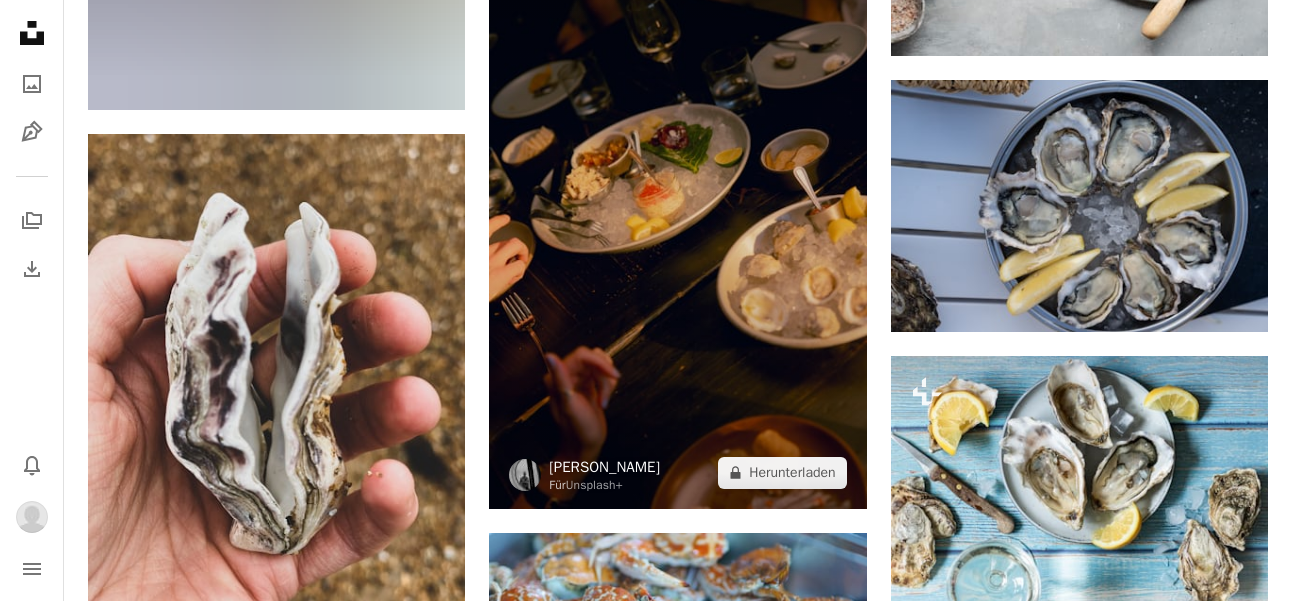 scroll, scrollTop: 18236, scrollLeft: 0, axis: vertical 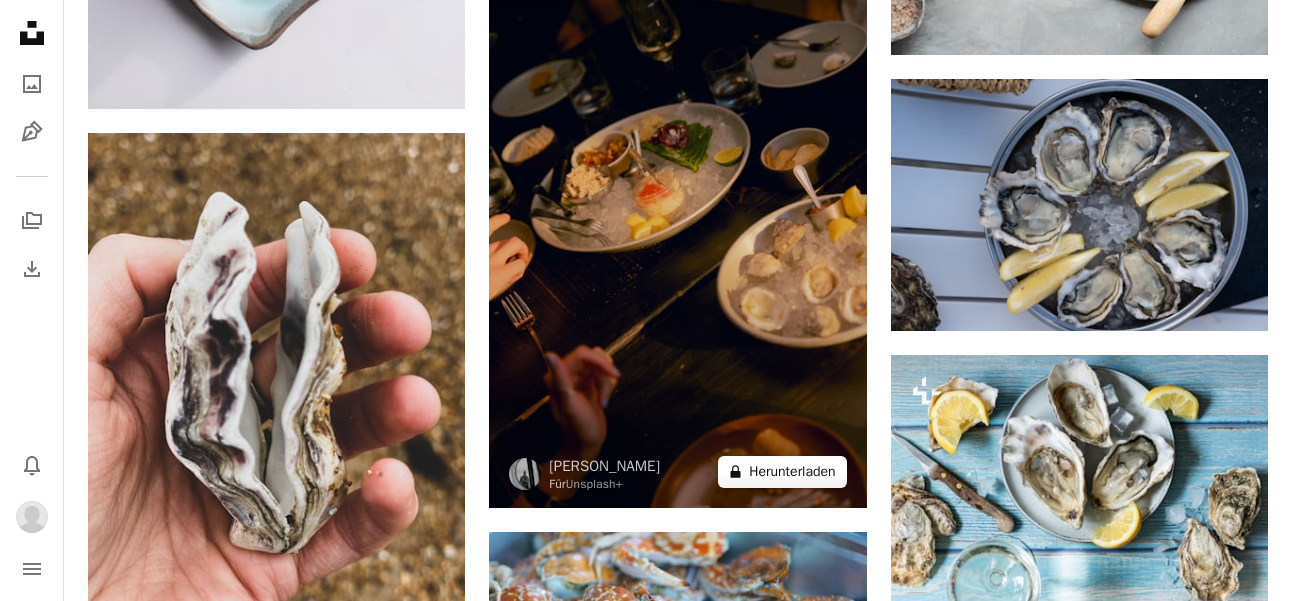 click on "A lock Herunterladen" at bounding box center [782, 472] 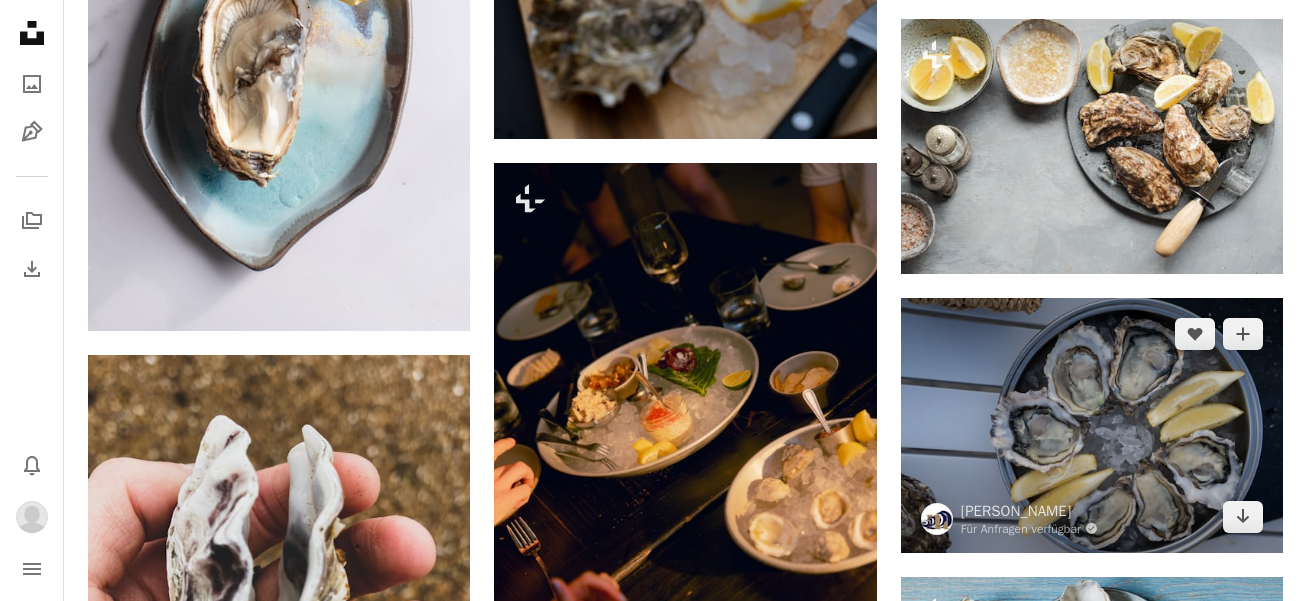 drag, startPoint x: 1187, startPoint y: 254, endPoint x: 979, endPoint y: 223, distance: 210.29741 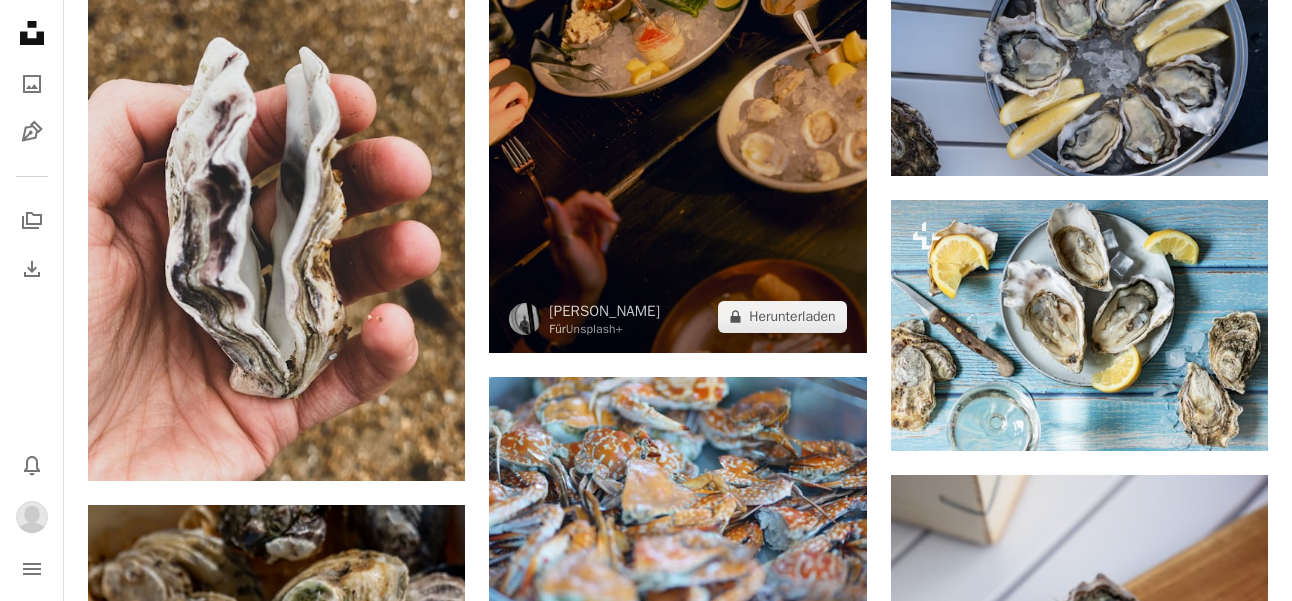 scroll, scrollTop: 18395, scrollLeft: 0, axis: vertical 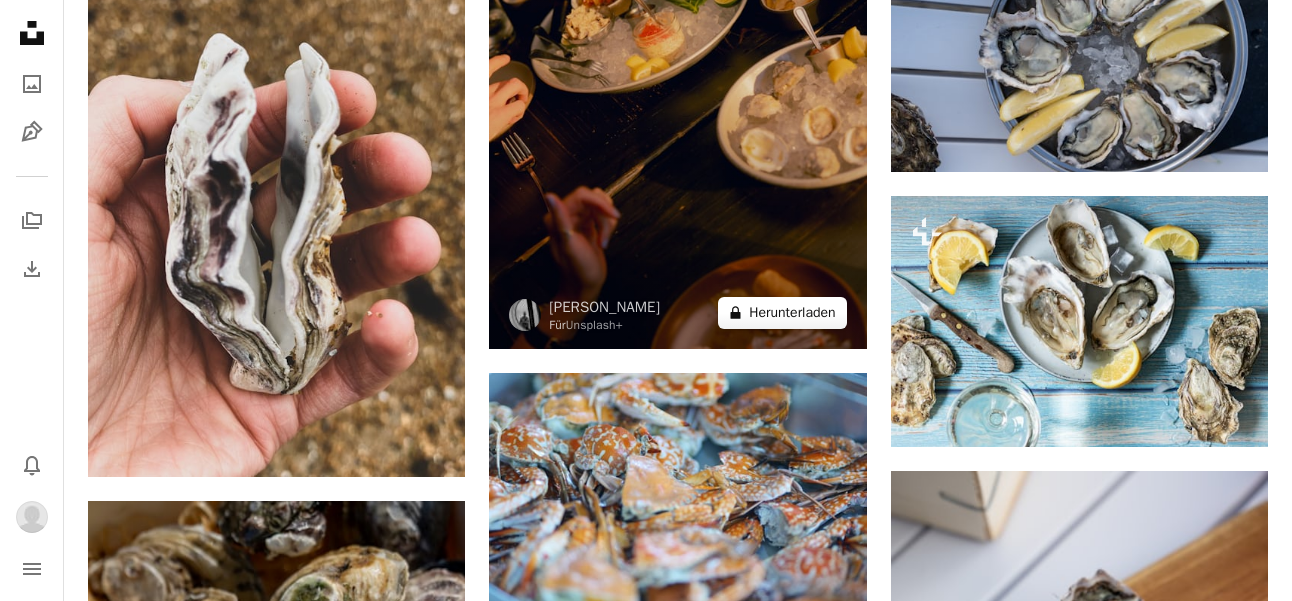 click on "A lock Herunterladen" at bounding box center (782, 313) 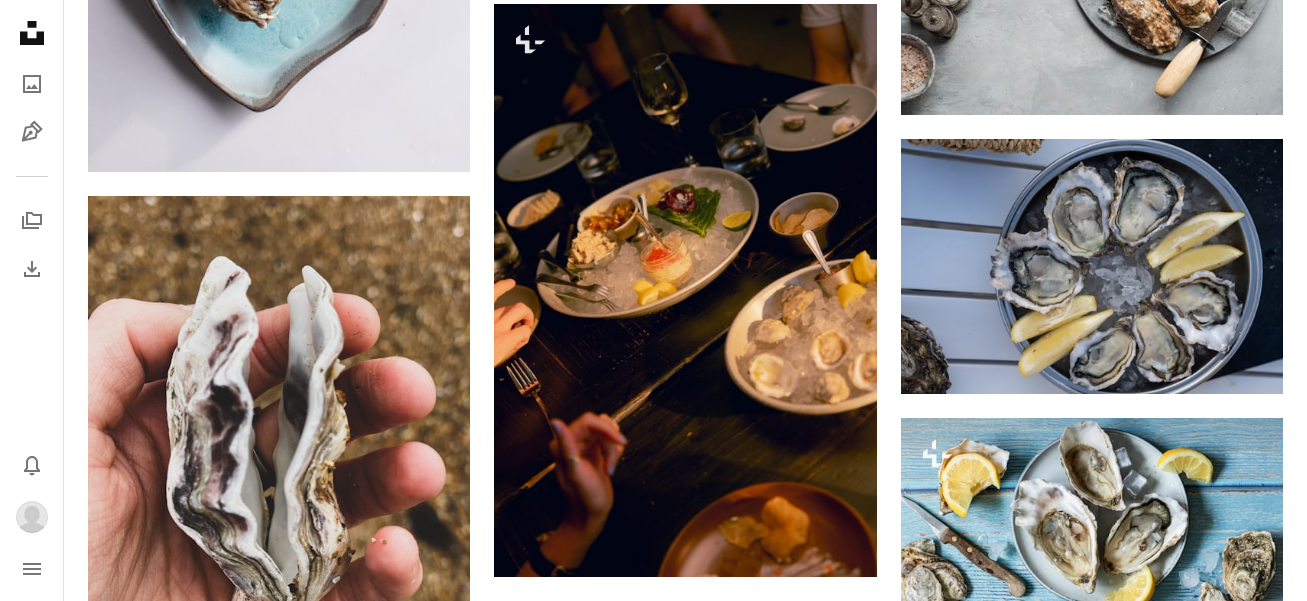 click on "A plus sign Grafiken  Neu" at bounding box center [831, 3339] 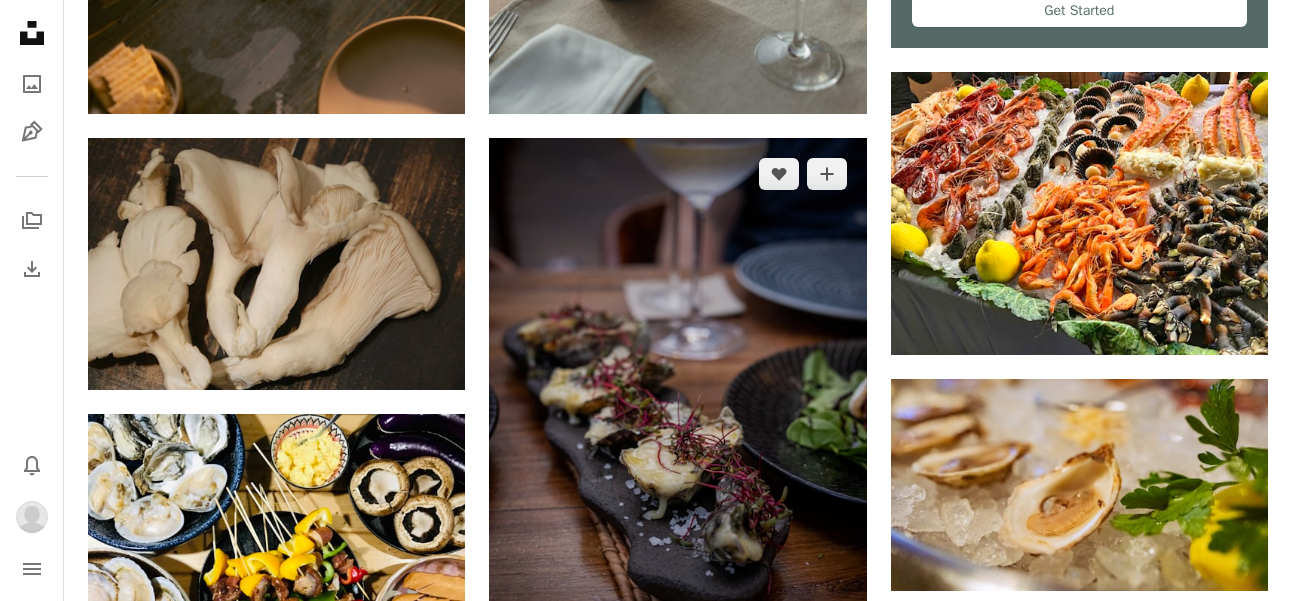 scroll, scrollTop: 0, scrollLeft: 0, axis: both 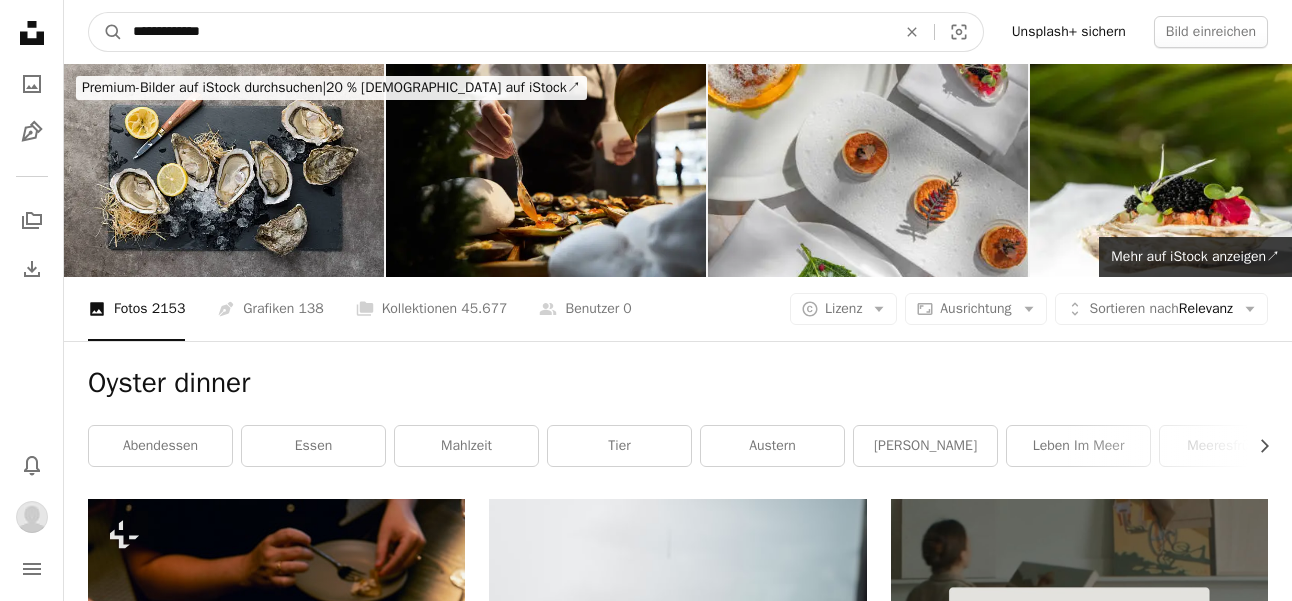 drag, startPoint x: 232, startPoint y: 33, endPoint x: -36, endPoint y: 32, distance: 268.00186 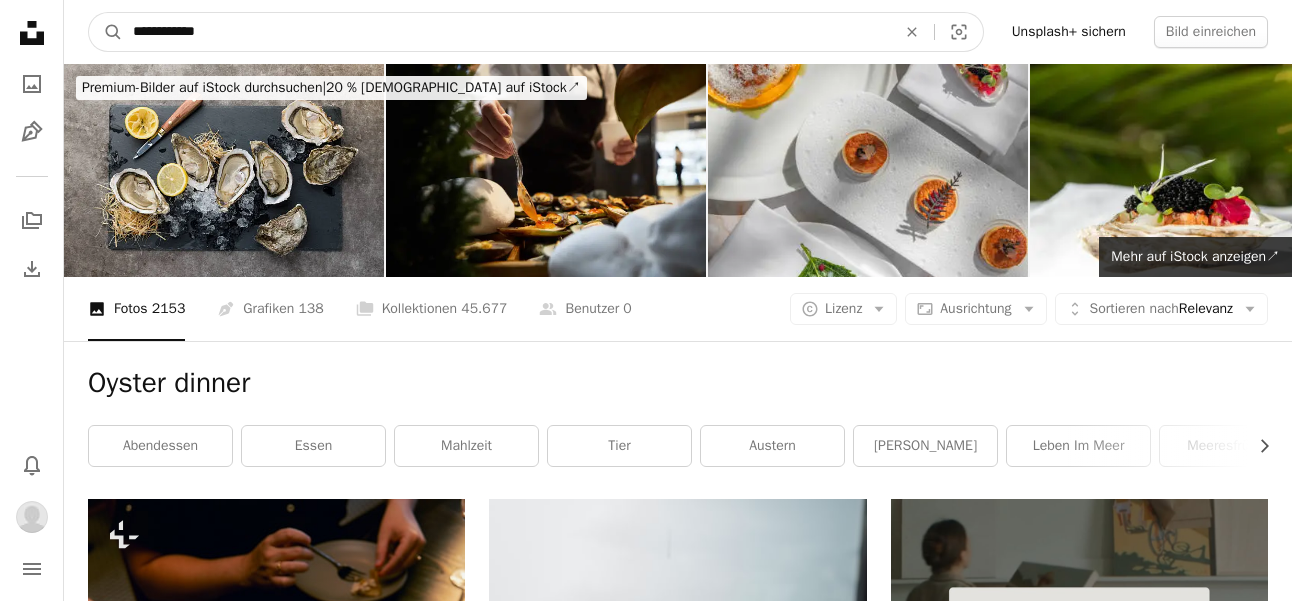 type on "**********" 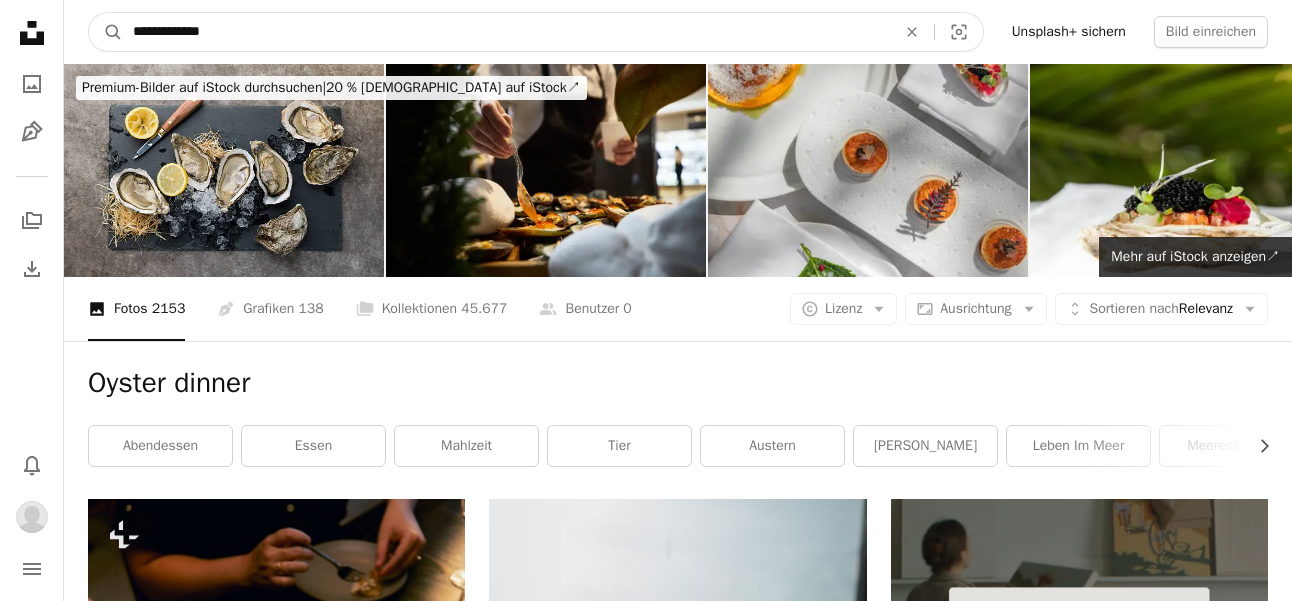 click on "A magnifying glass" at bounding box center (106, 32) 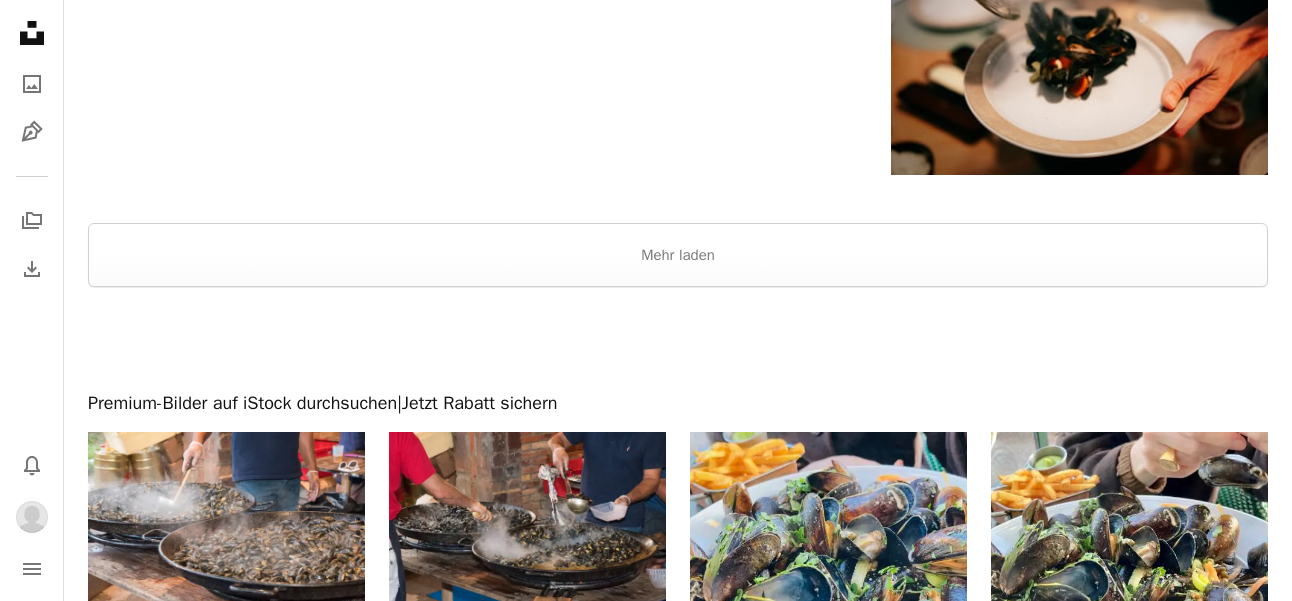 scroll, scrollTop: 3365, scrollLeft: 0, axis: vertical 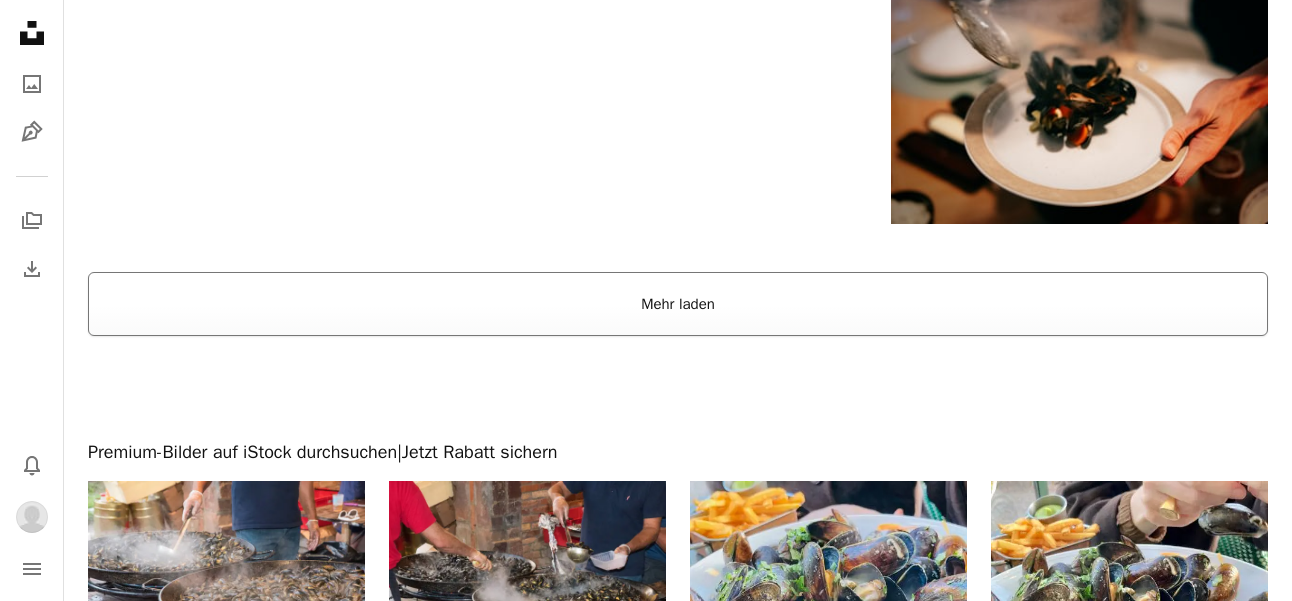 click on "Mehr laden" at bounding box center (678, 304) 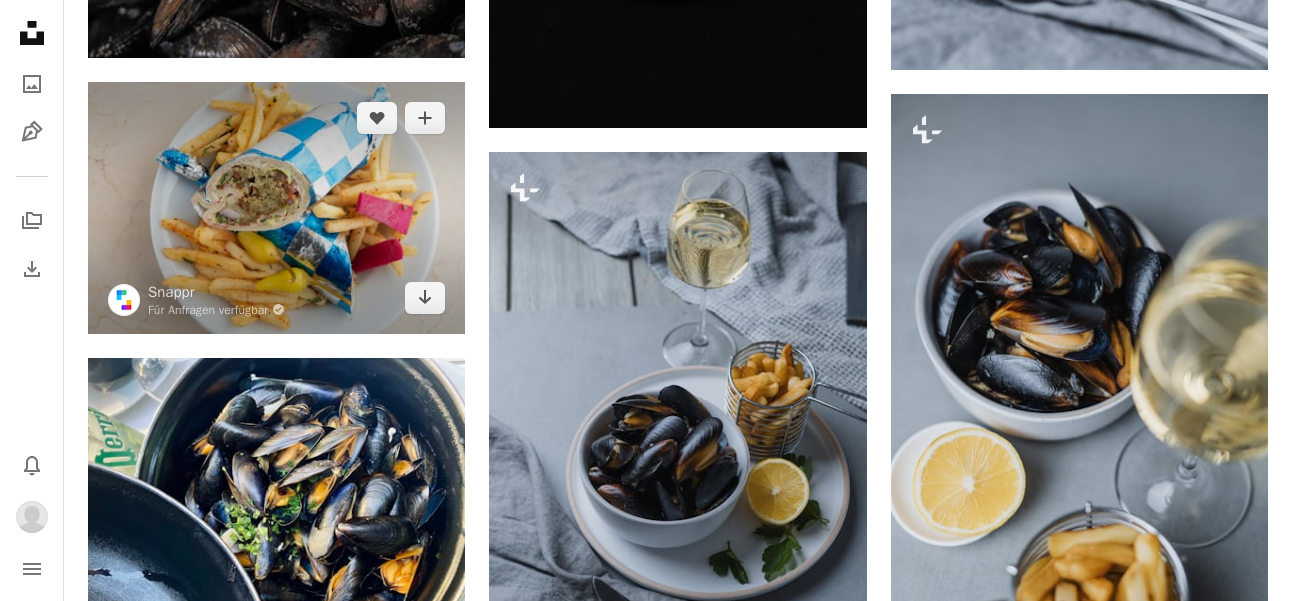 scroll, scrollTop: 0, scrollLeft: 0, axis: both 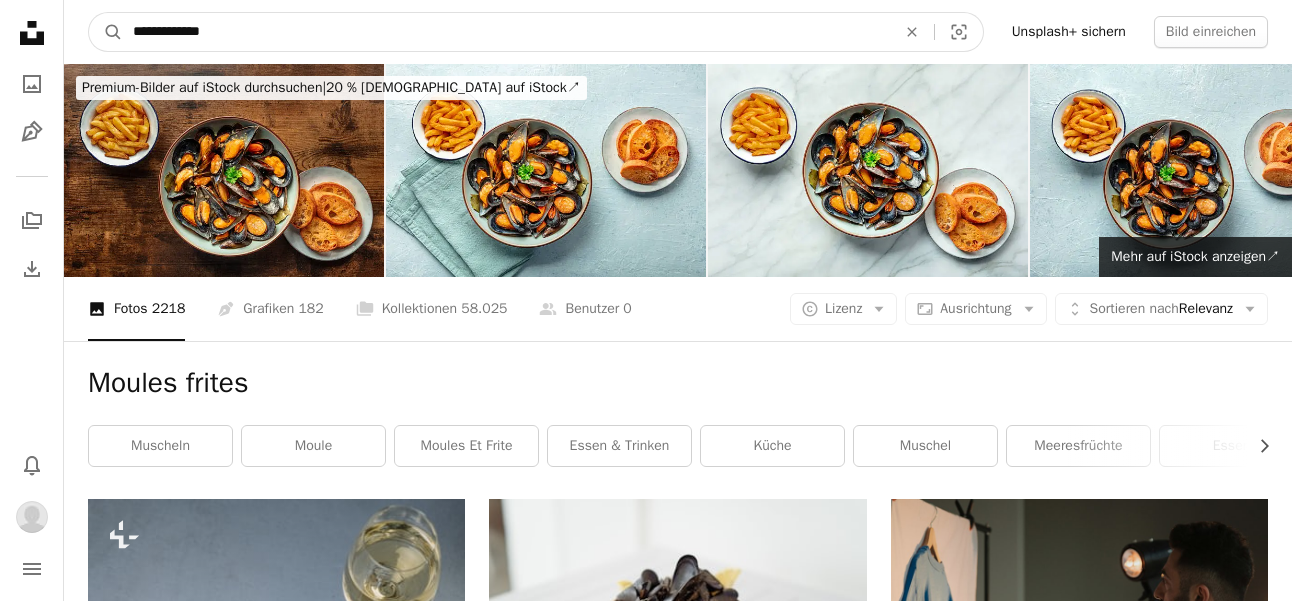 drag, startPoint x: 243, startPoint y: 29, endPoint x: -19, endPoint y: 25, distance: 262.03052 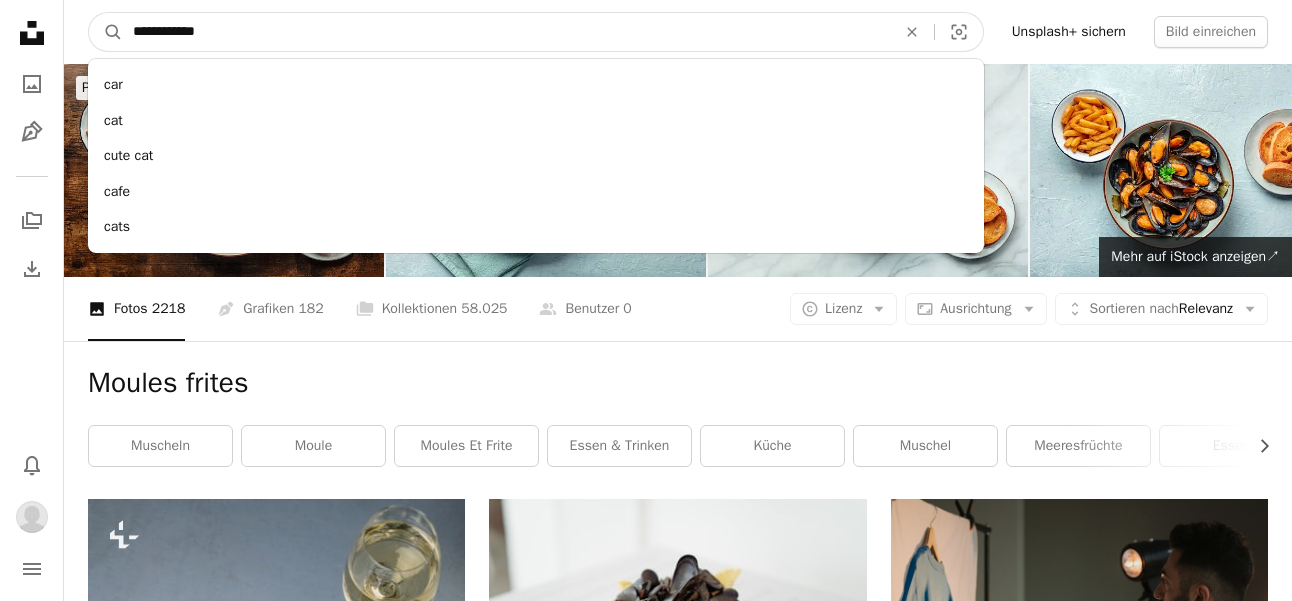 type on "**********" 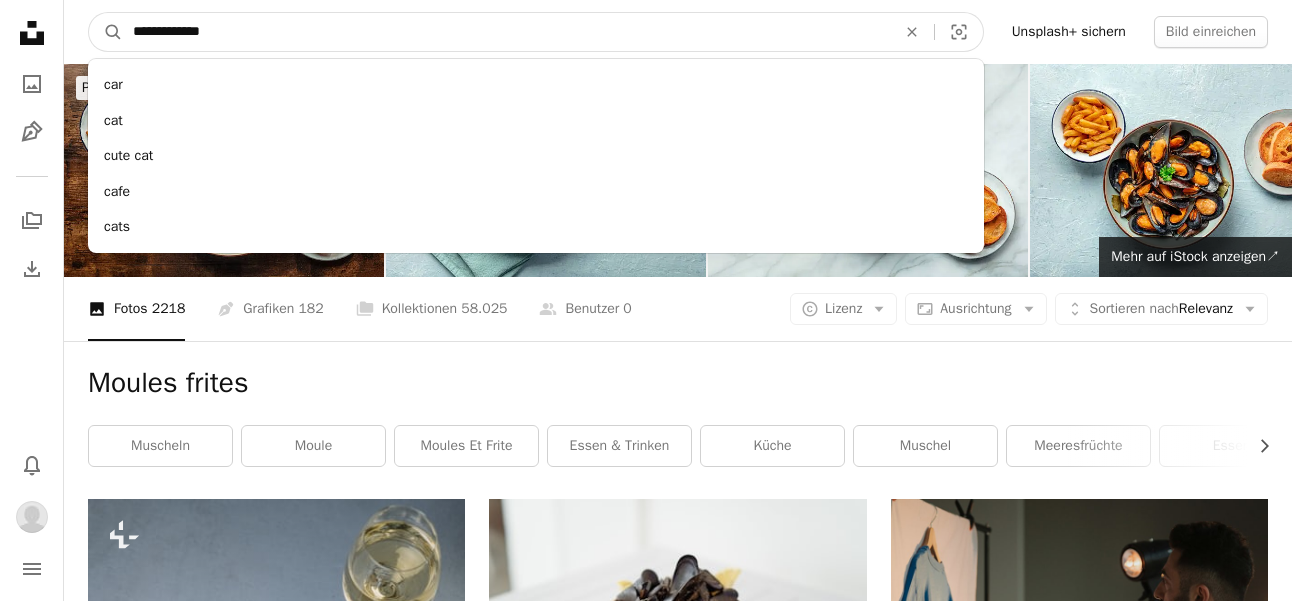 click on "A magnifying glass" at bounding box center [106, 32] 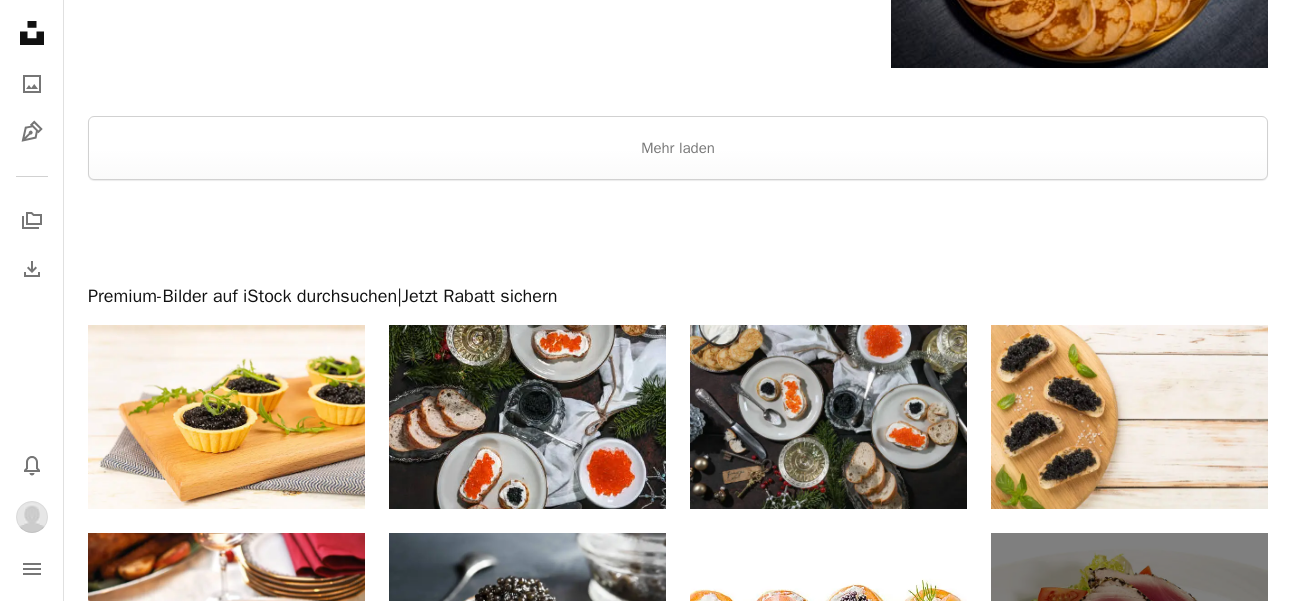 scroll, scrollTop: 3488, scrollLeft: 0, axis: vertical 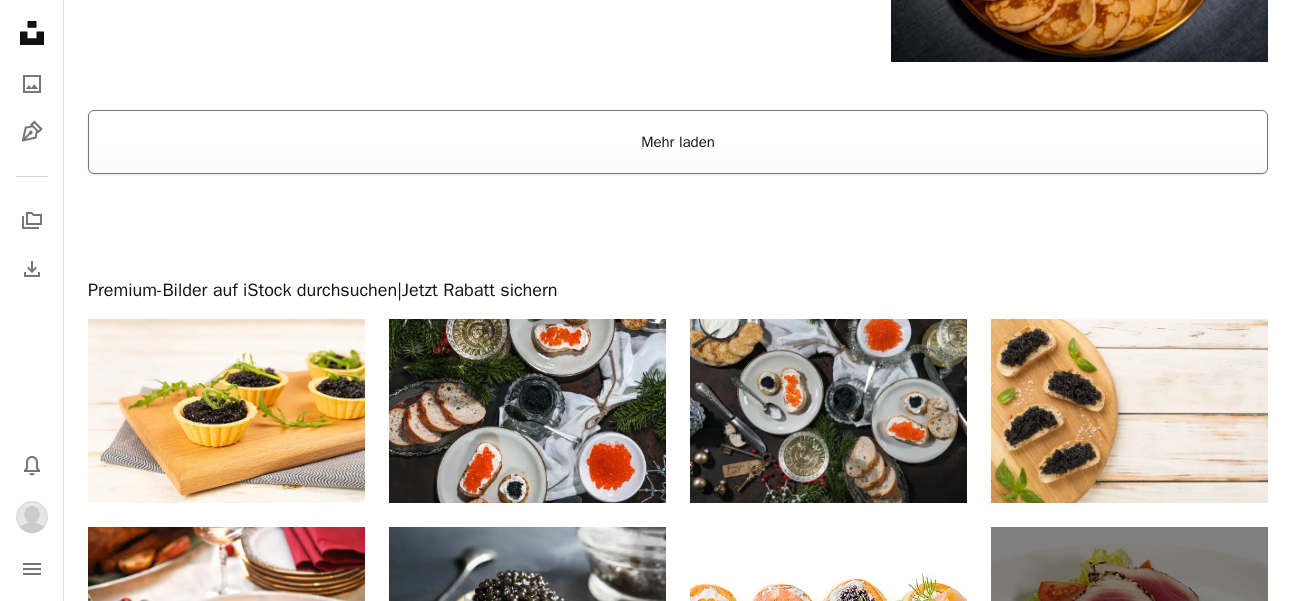 click on "Mehr laden" at bounding box center (678, 142) 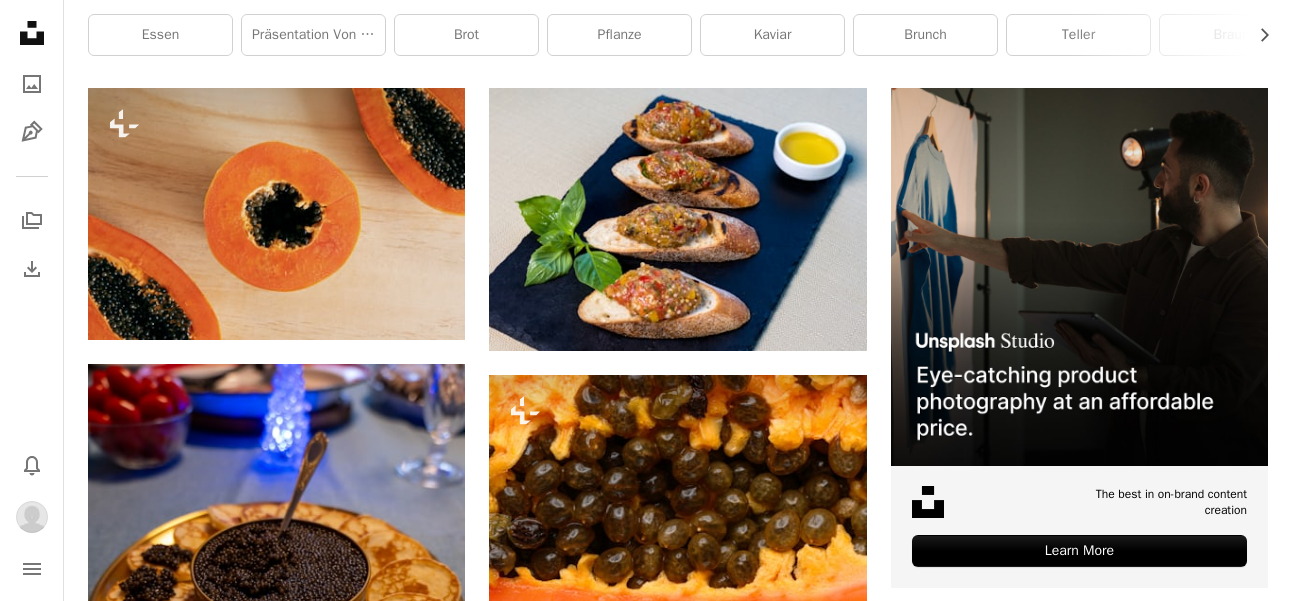 scroll, scrollTop: 0, scrollLeft: 0, axis: both 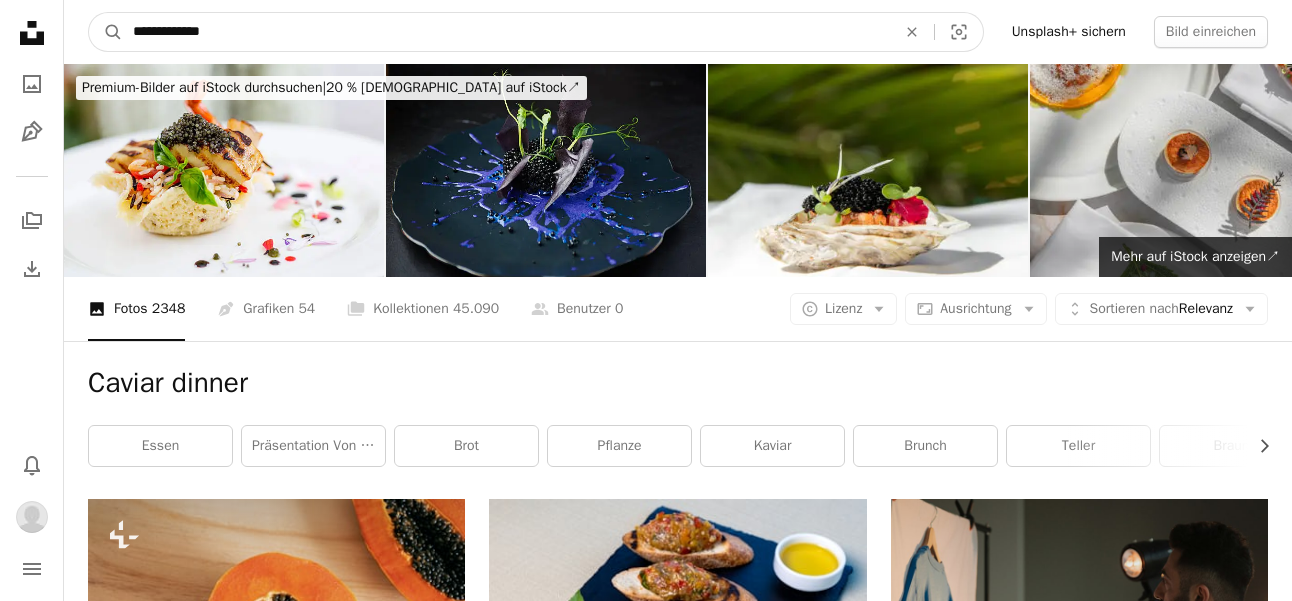 drag, startPoint x: 245, startPoint y: 29, endPoint x: -36, endPoint y: 15, distance: 281.34854 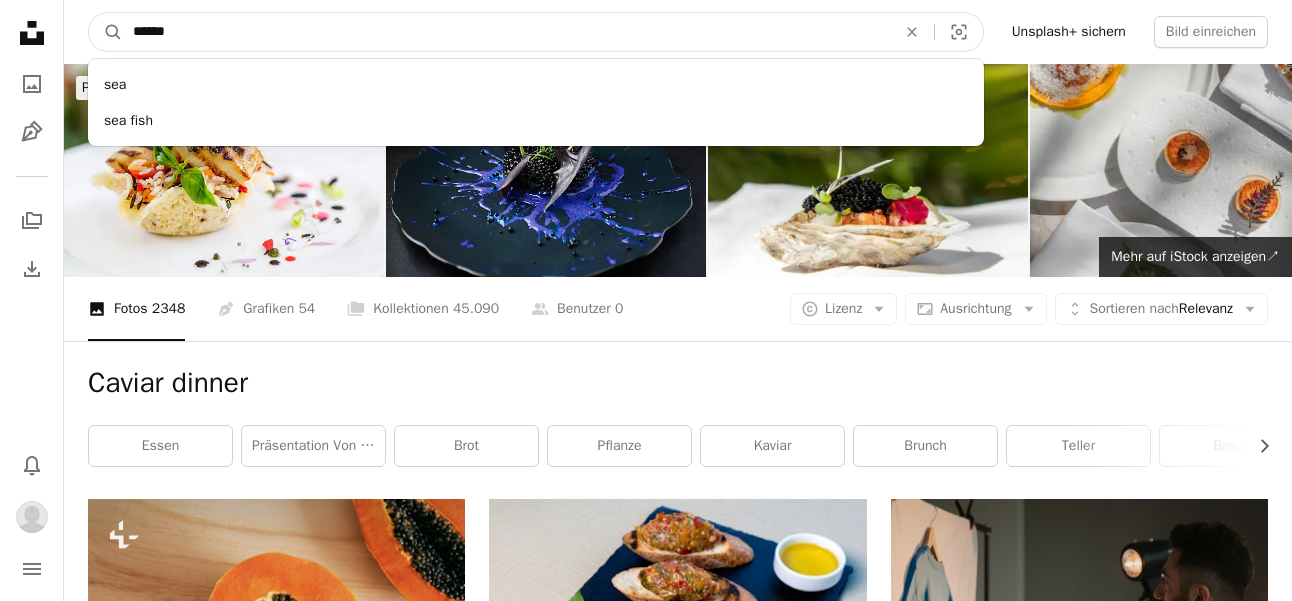 type on "*******" 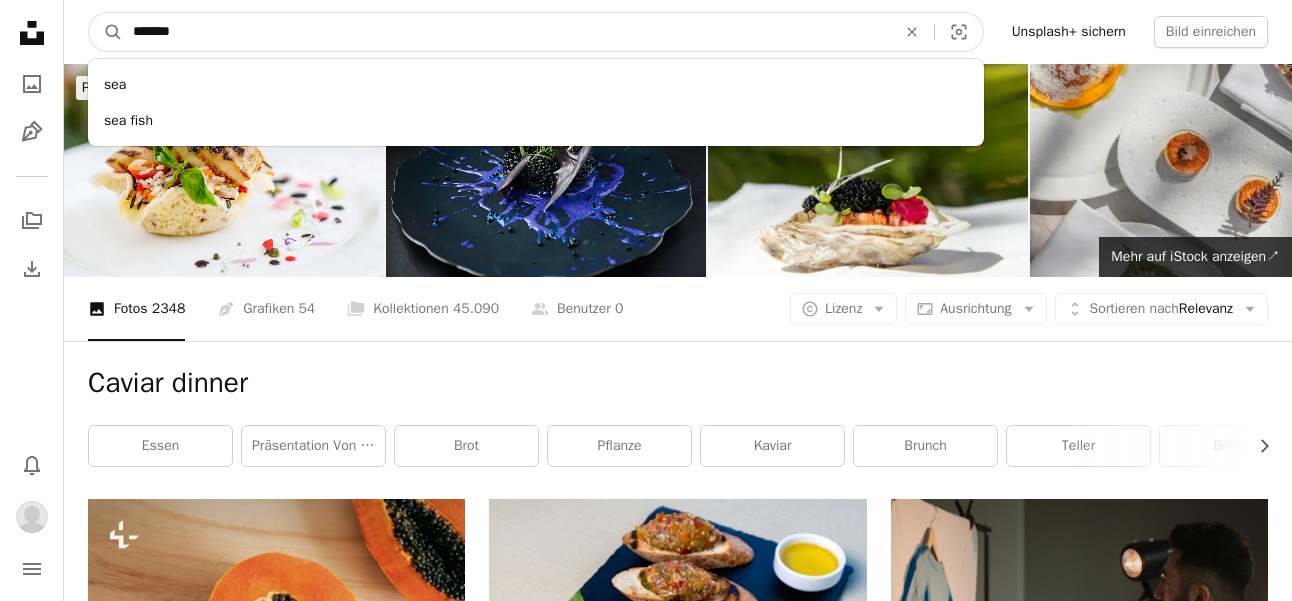 click on "A magnifying glass" at bounding box center (106, 32) 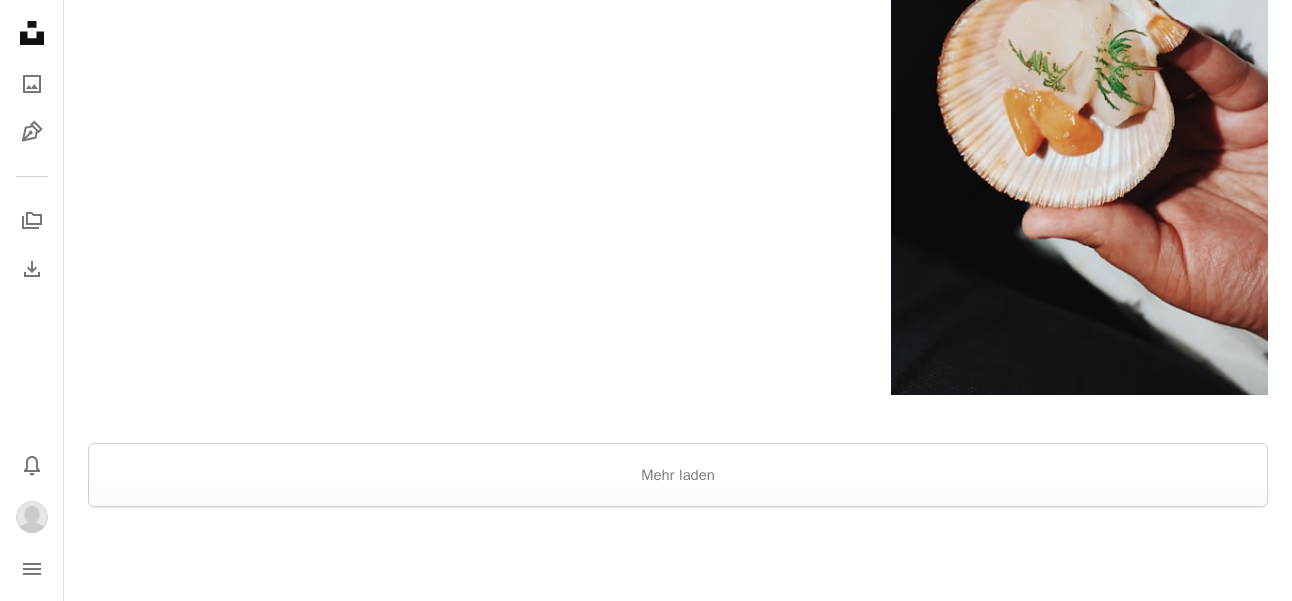 scroll, scrollTop: 4190, scrollLeft: 0, axis: vertical 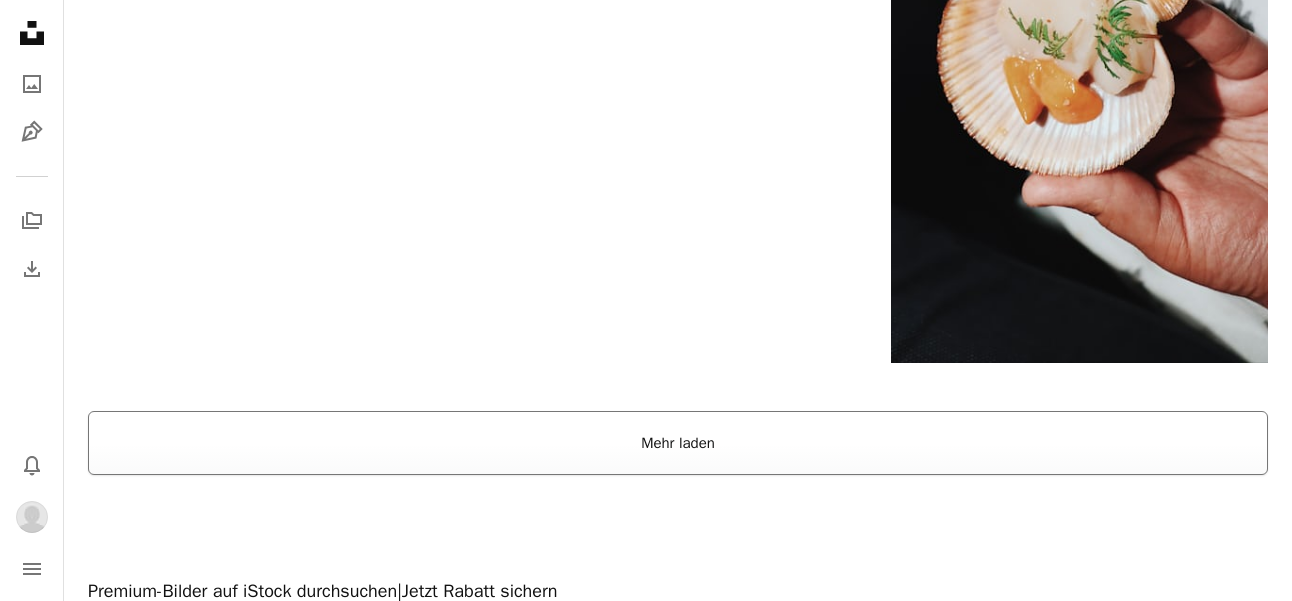 click on "Mehr laden" at bounding box center (678, 443) 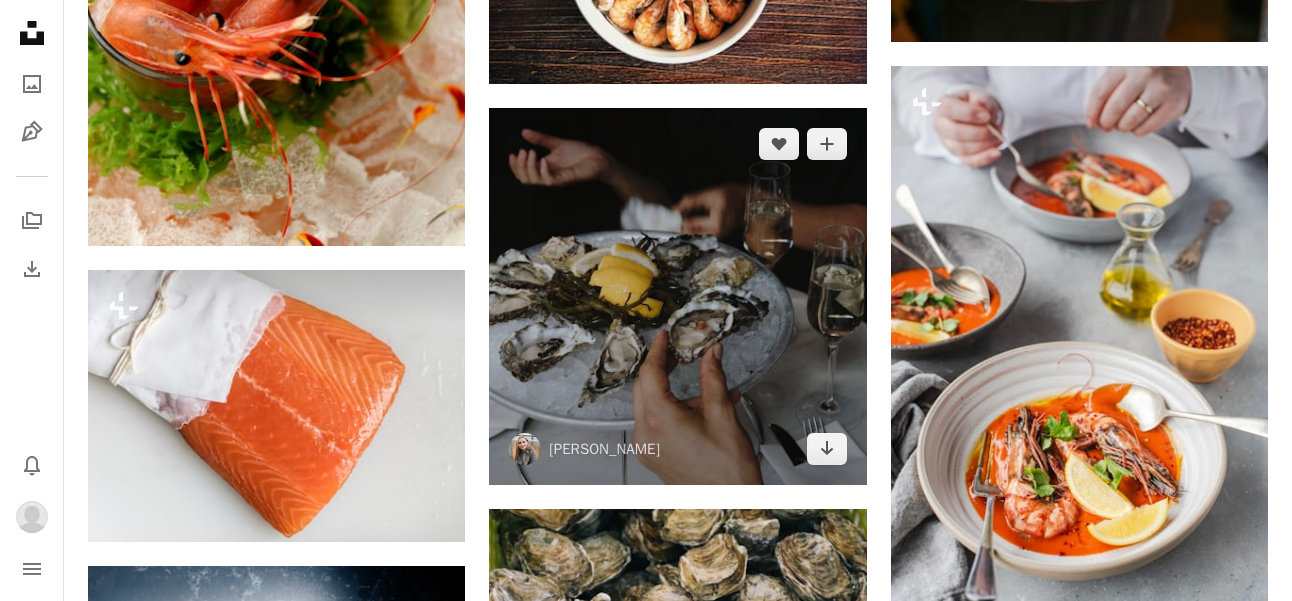scroll, scrollTop: 10598, scrollLeft: 0, axis: vertical 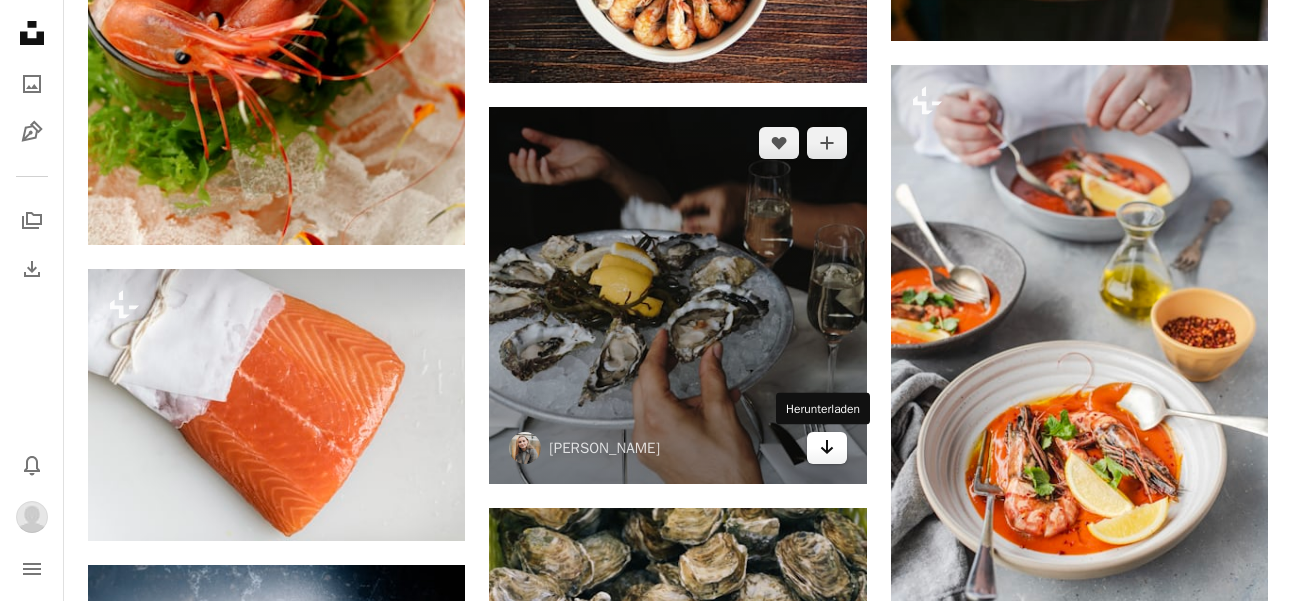 click on "Arrow pointing down" at bounding box center [827, 448] 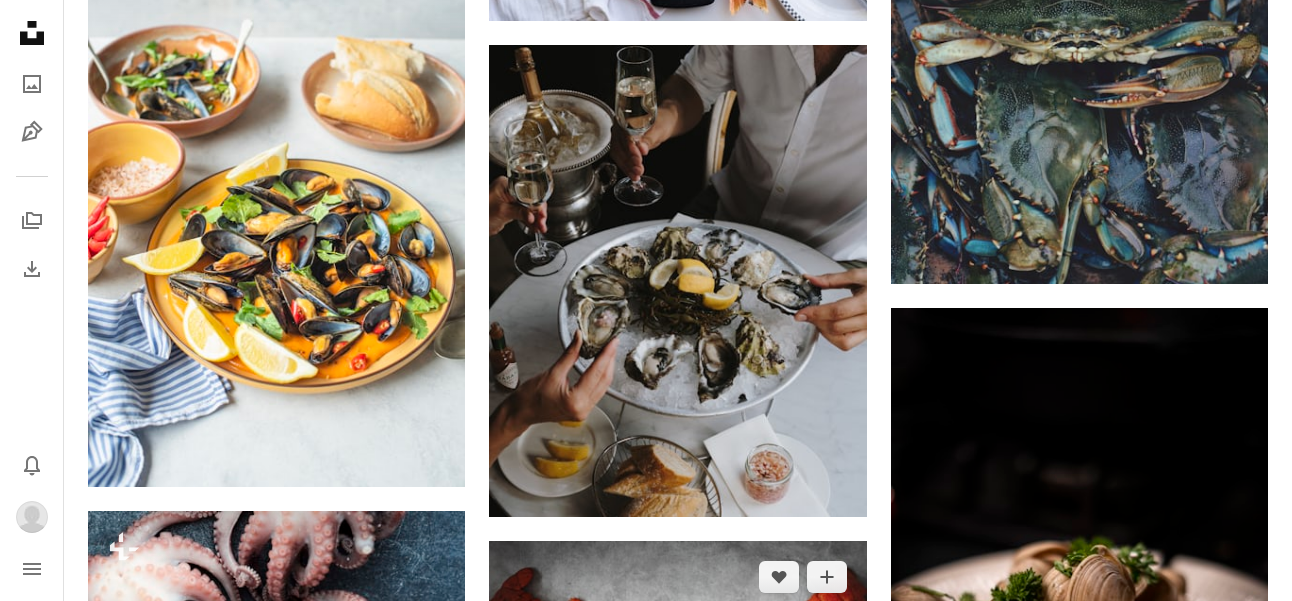 scroll, scrollTop: 15665, scrollLeft: 0, axis: vertical 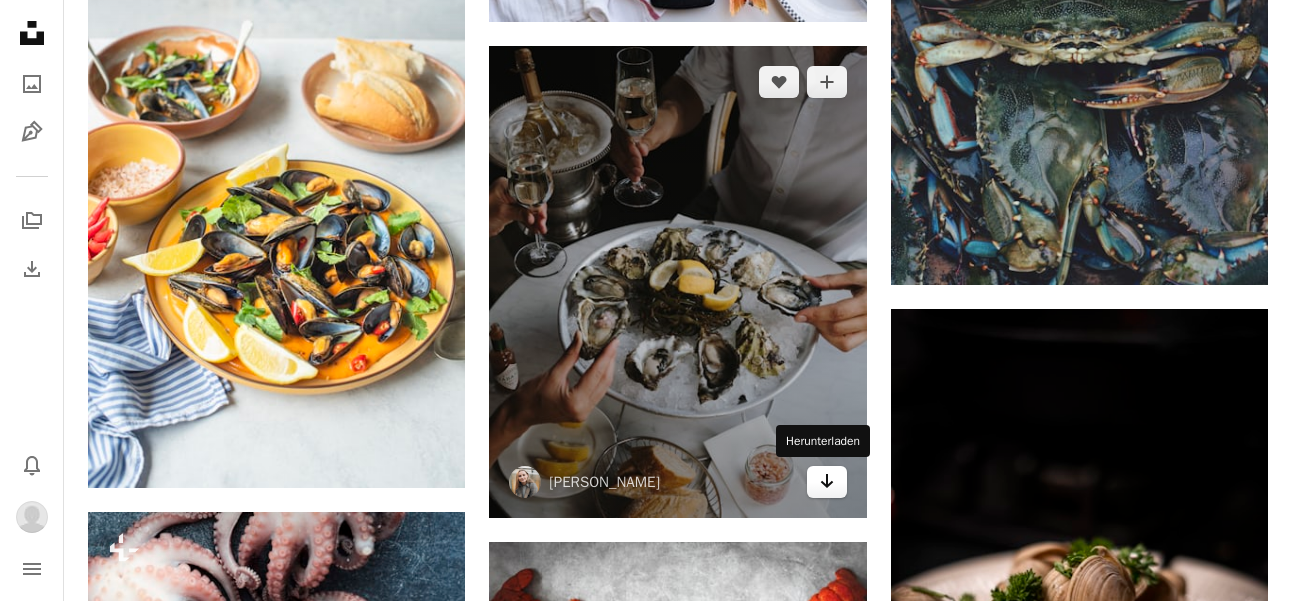 click on "Arrow pointing down" 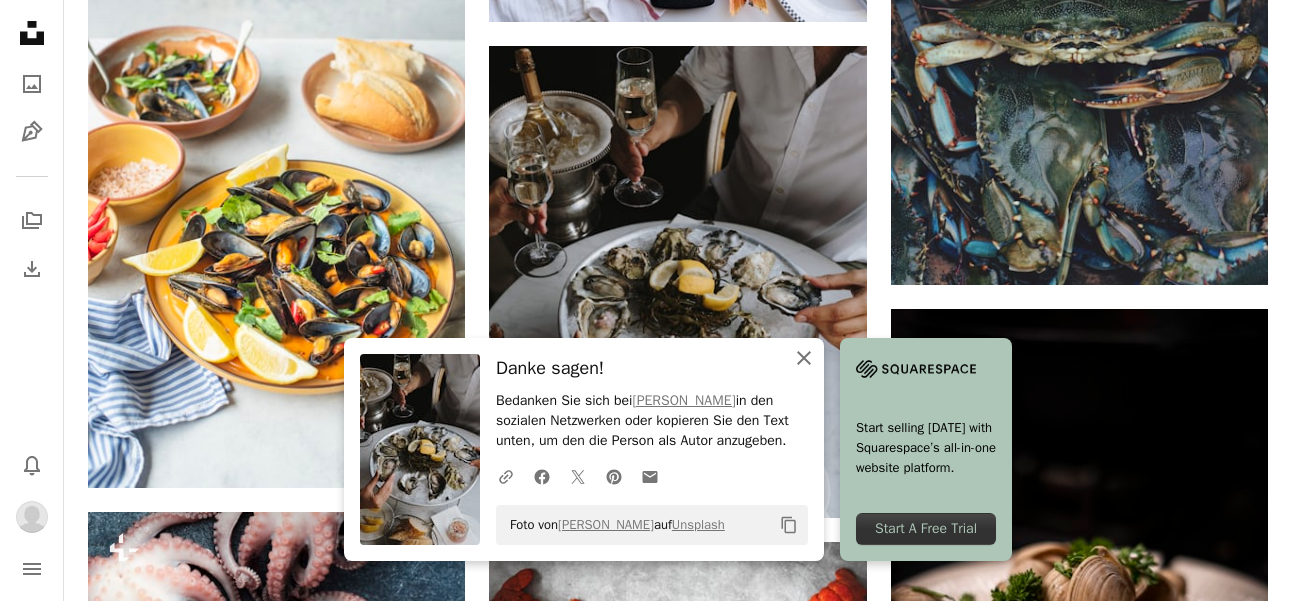 click 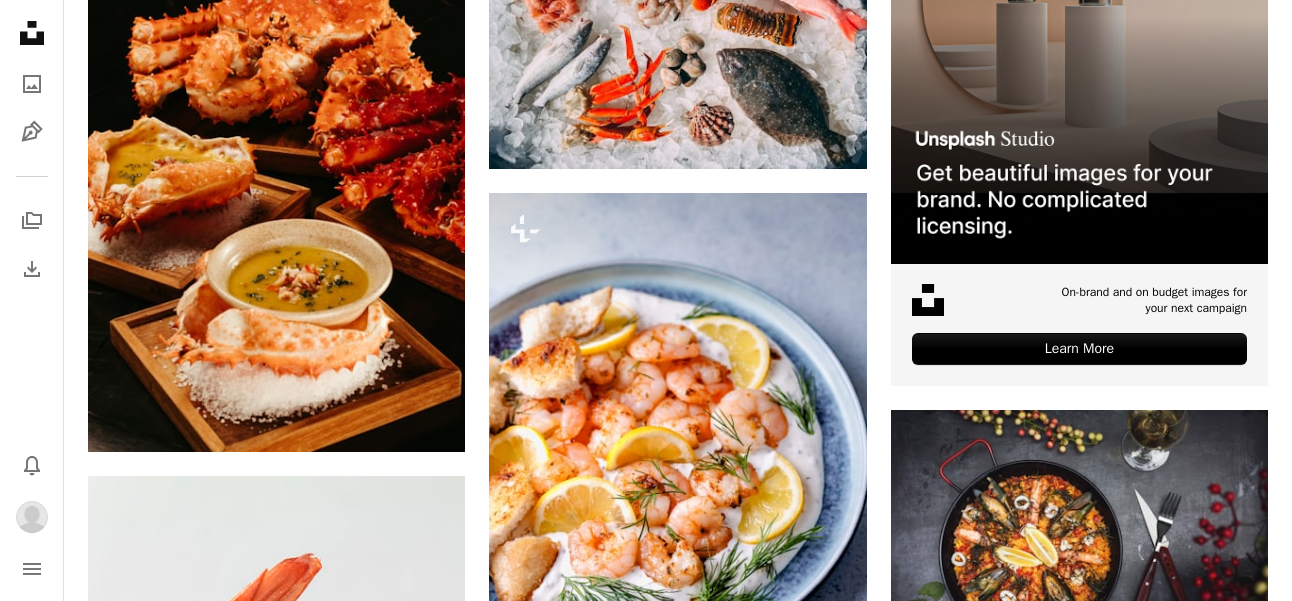 scroll, scrollTop: 0, scrollLeft: 0, axis: both 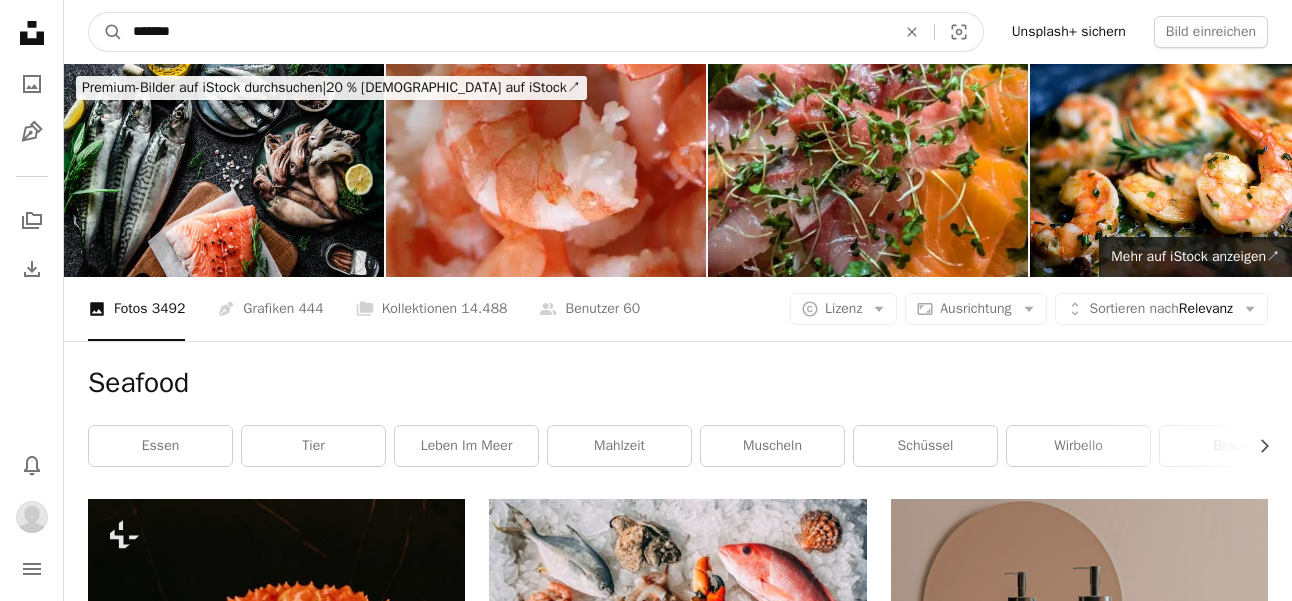 drag, startPoint x: 212, startPoint y: 32, endPoint x: -53, endPoint y: 12, distance: 265.75363 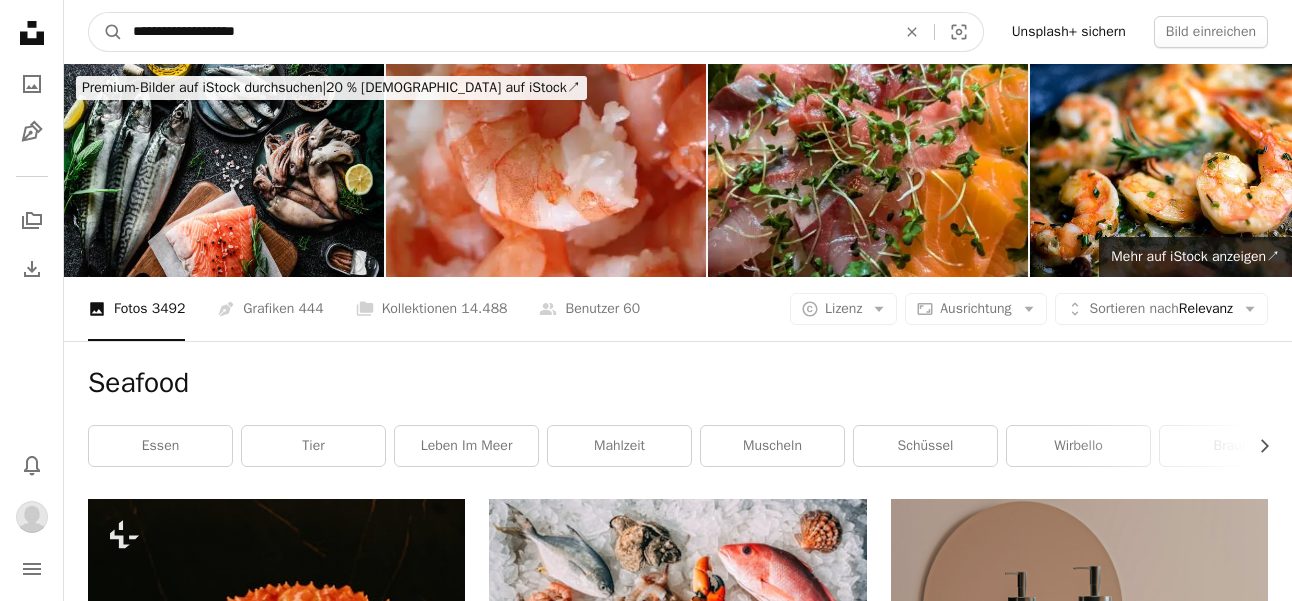 type on "**********" 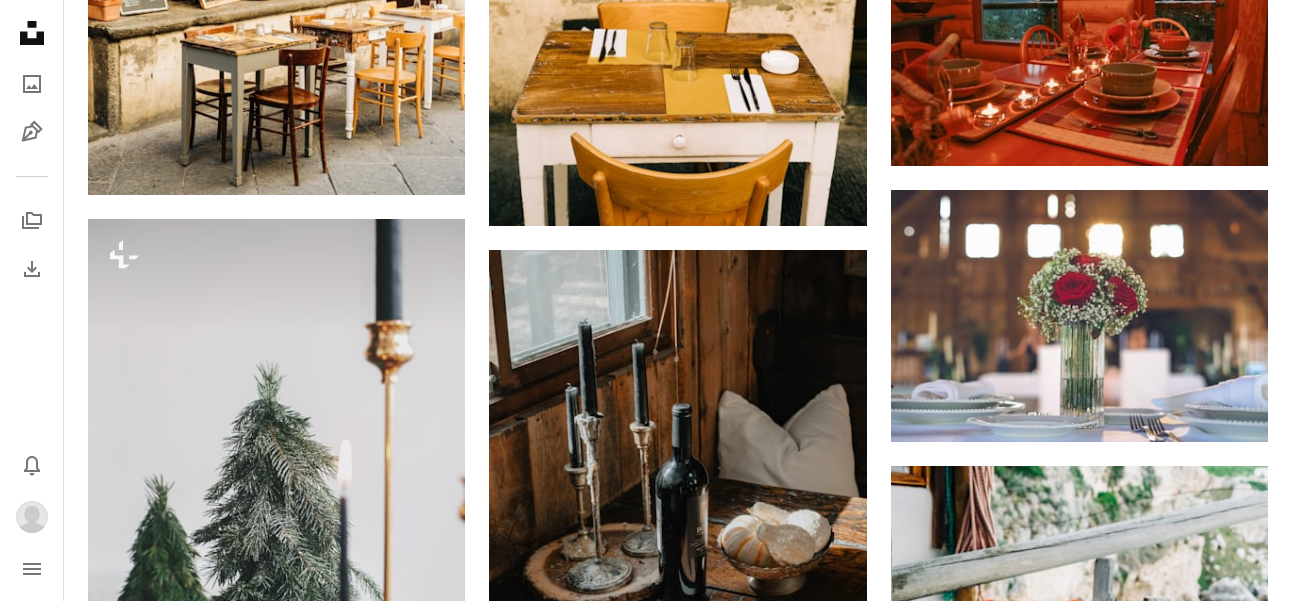 scroll, scrollTop: 0, scrollLeft: 0, axis: both 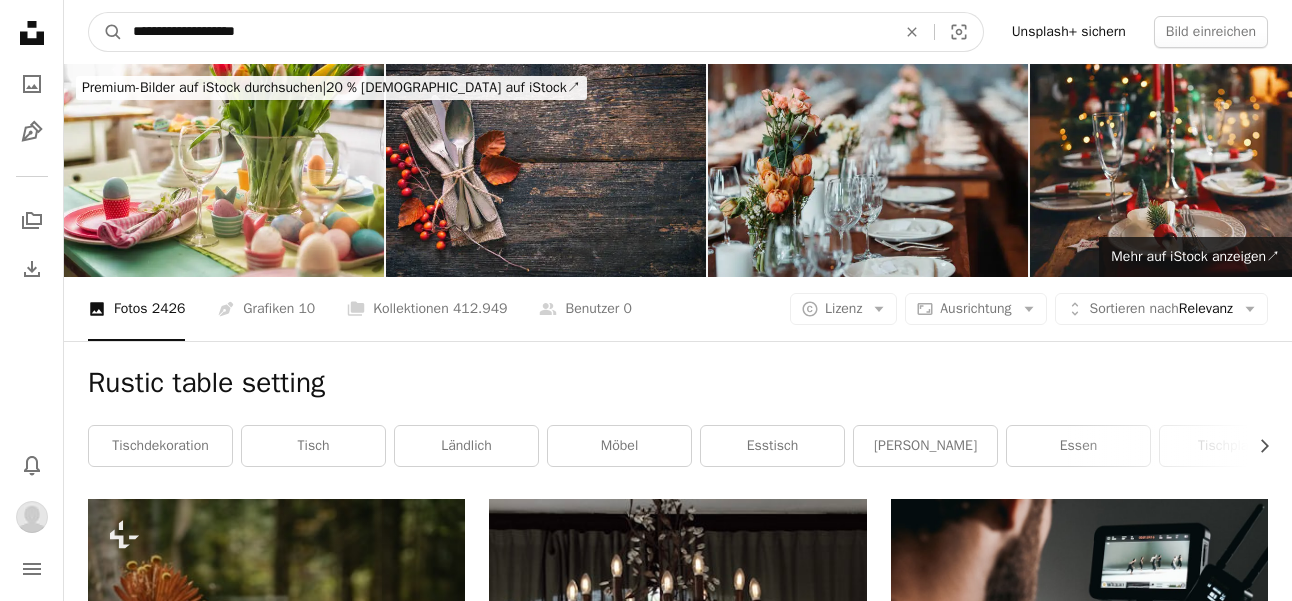 drag, startPoint x: 297, startPoint y: 39, endPoint x: -53, endPoint y: -25, distance: 355.8033 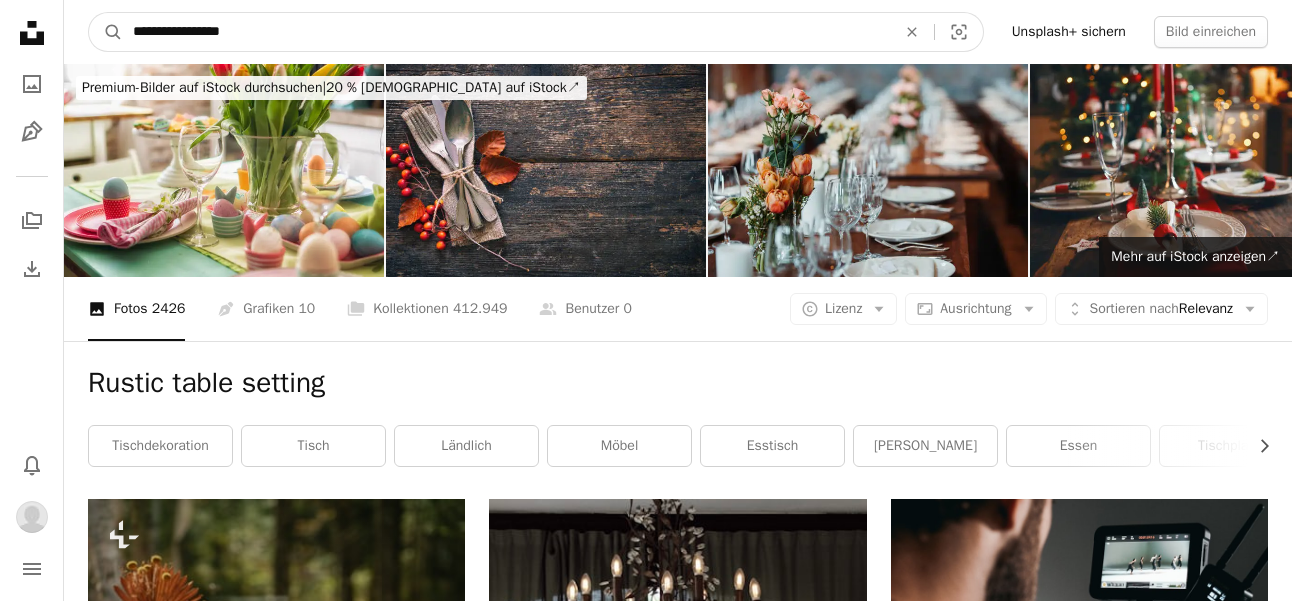 type on "**********" 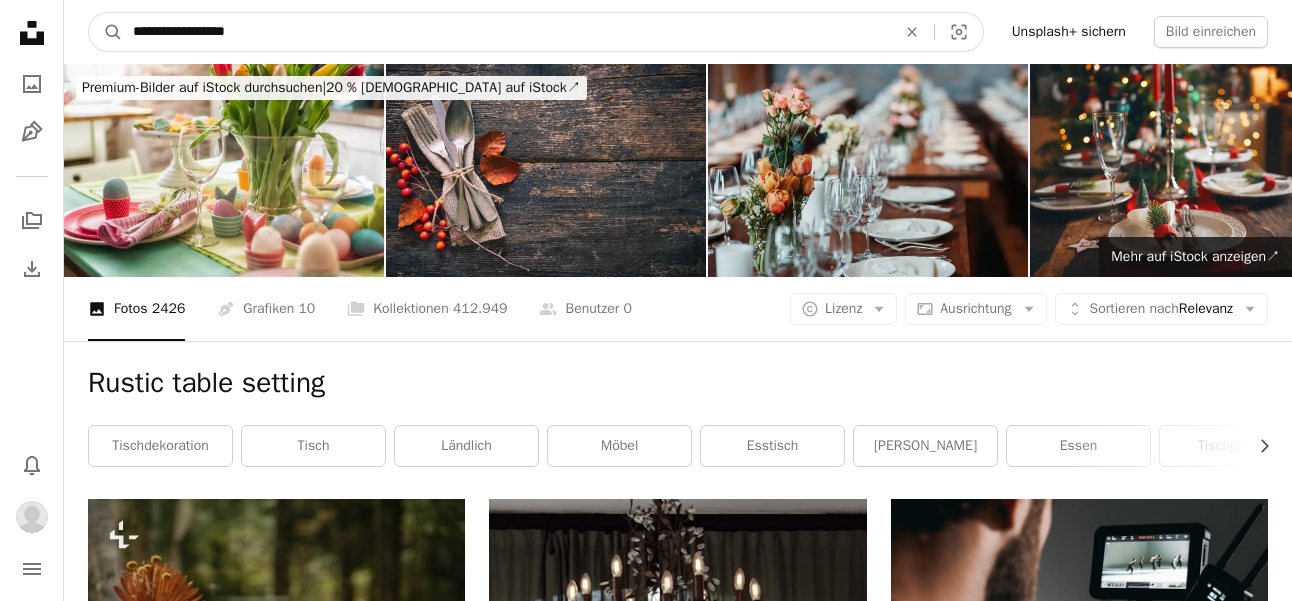 click on "A magnifying glass" at bounding box center [106, 32] 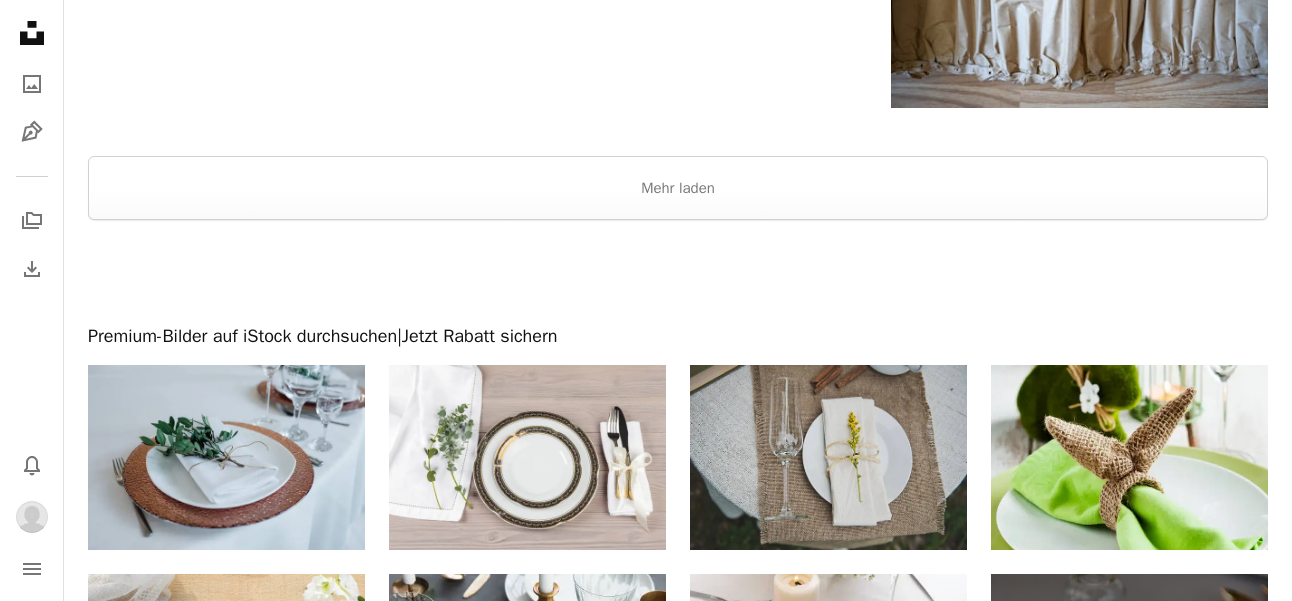 scroll, scrollTop: 3277, scrollLeft: 0, axis: vertical 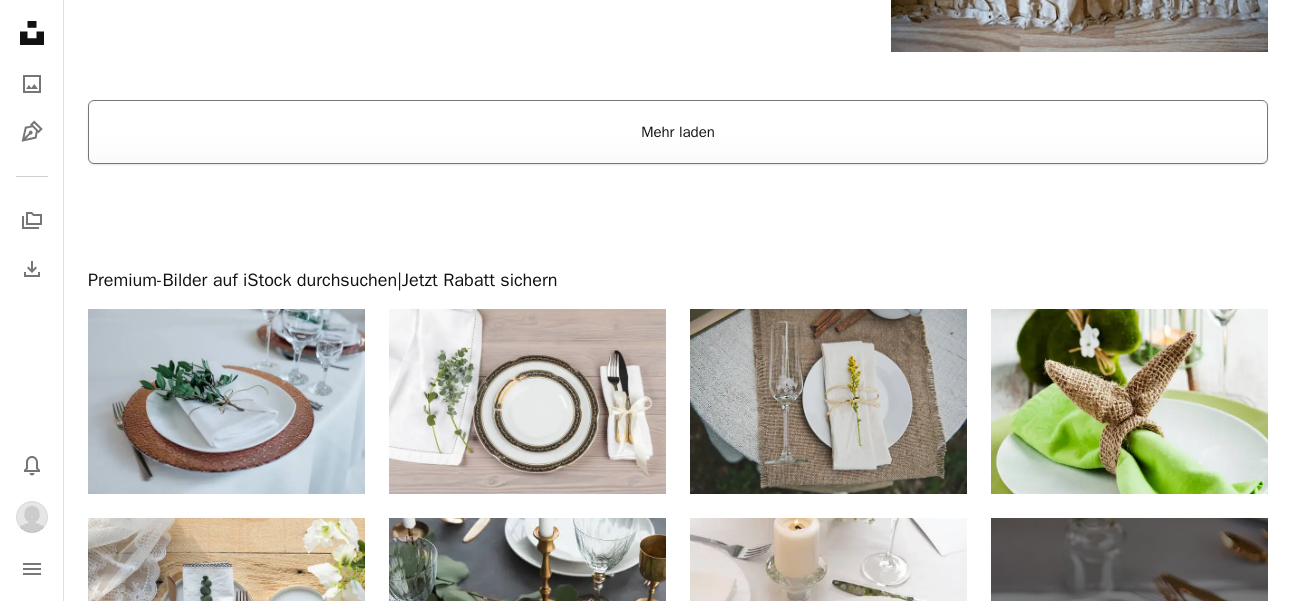 click on "Mehr laden" at bounding box center [678, 132] 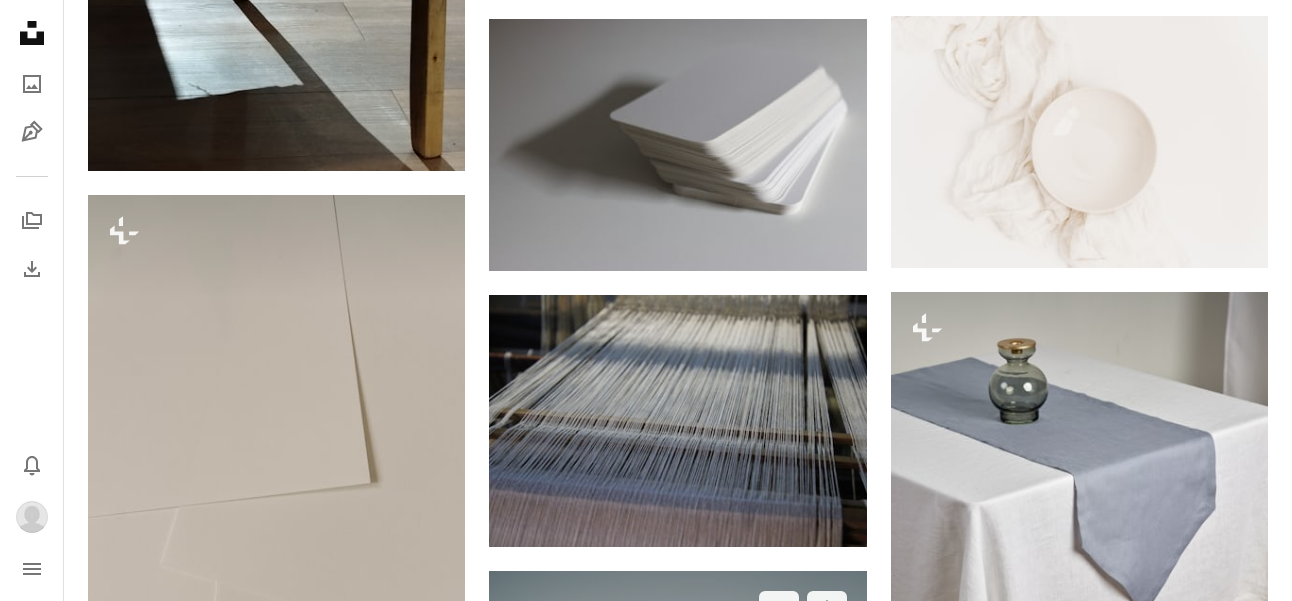 scroll, scrollTop: 0, scrollLeft: 0, axis: both 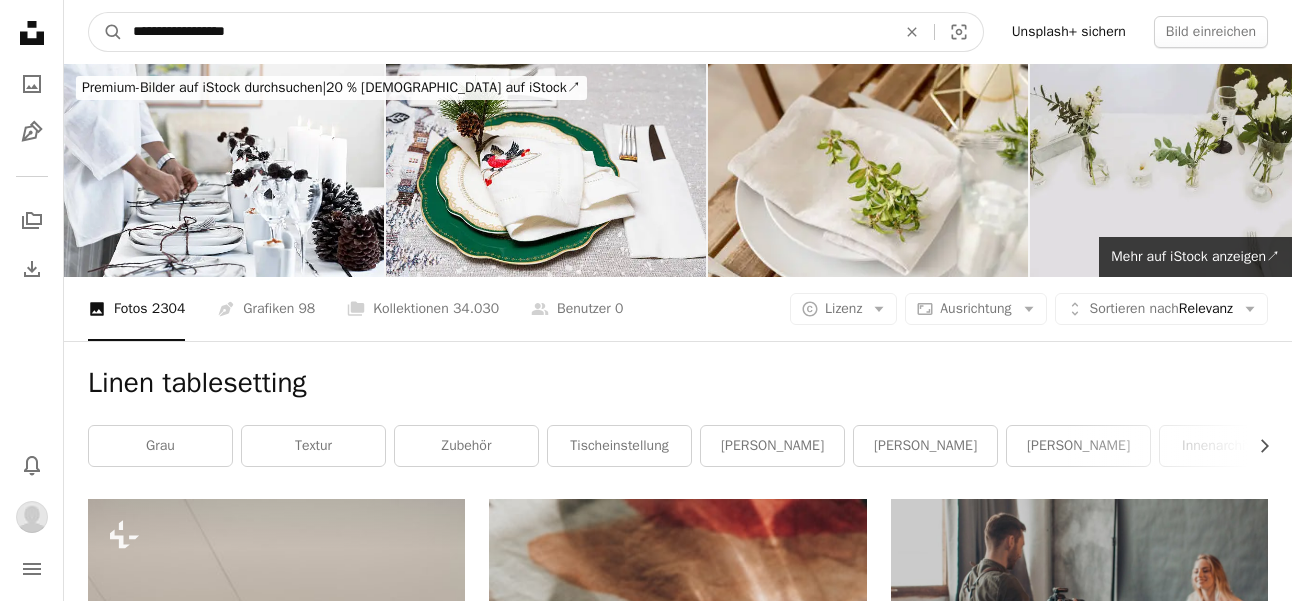 click on "**********" at bounding box center (506, 32) 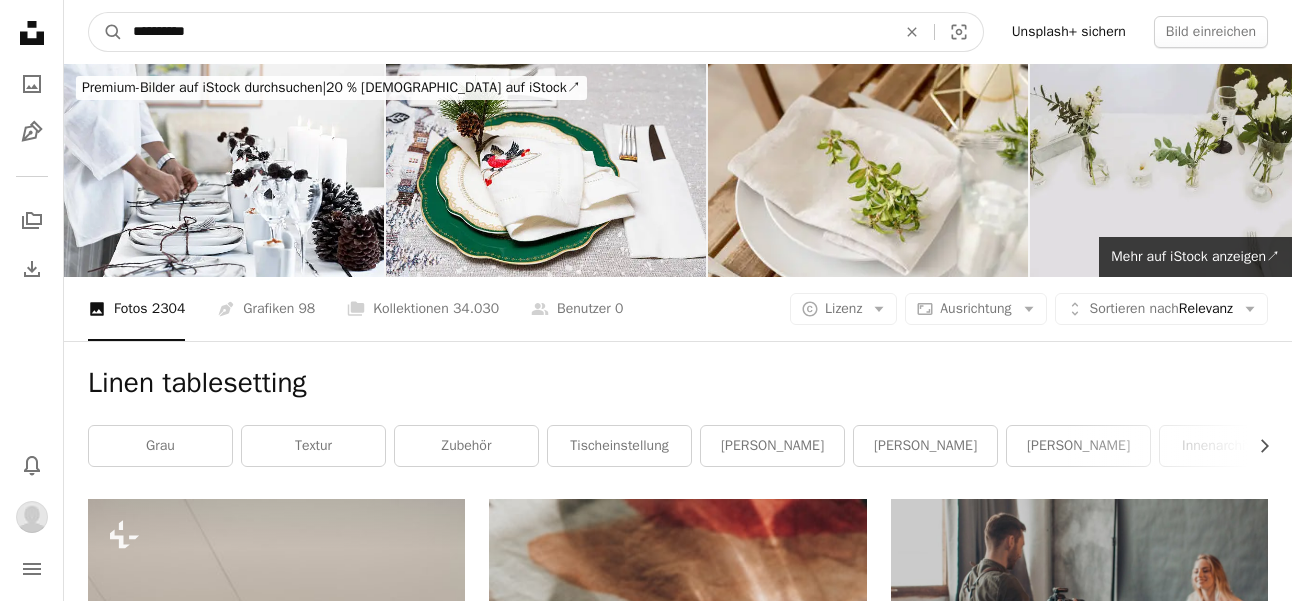 type on "**********" 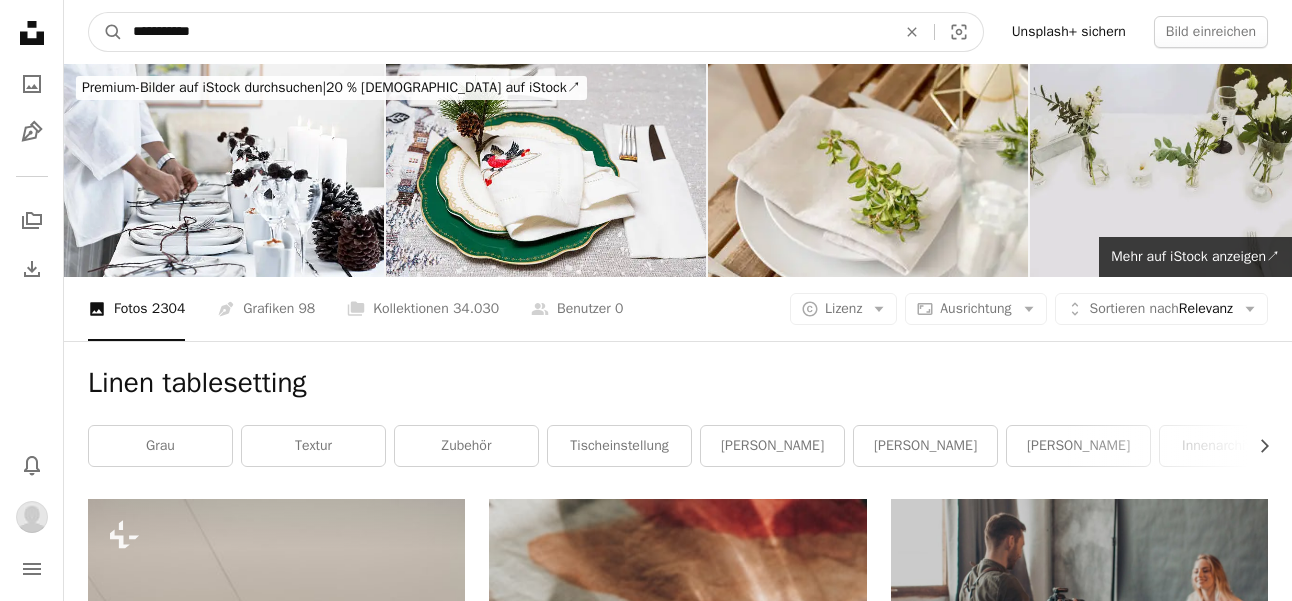 click on "A magnifying glass" at bounding box center (106, 32) 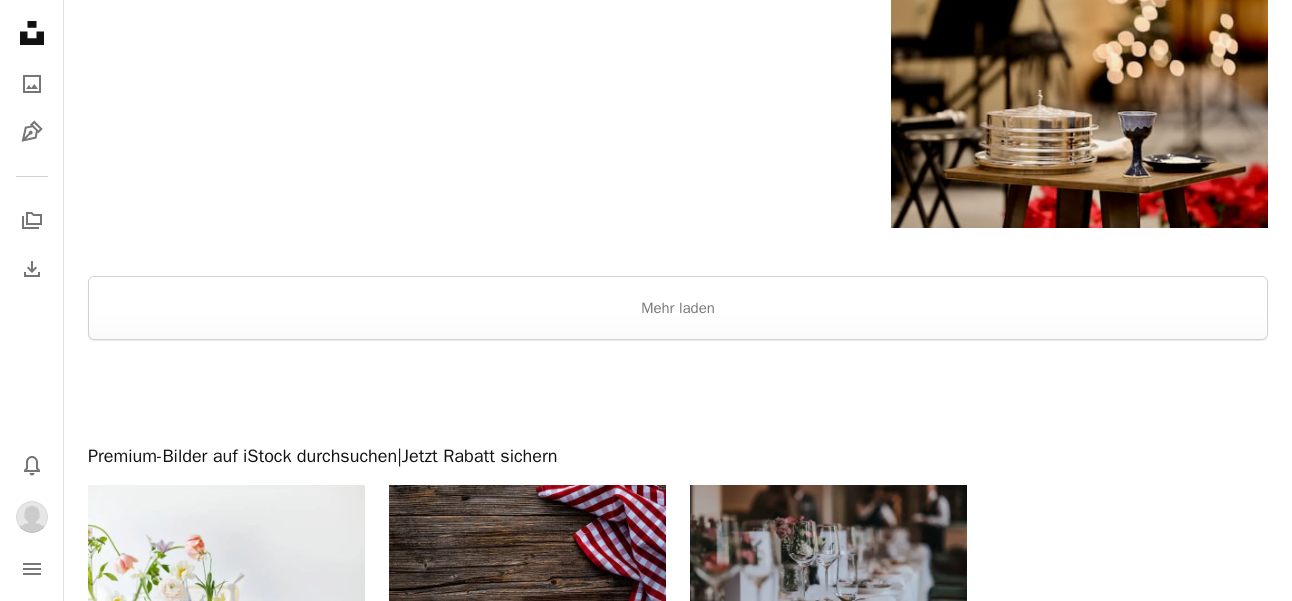 scroll, scrollTop: 3483, scrollLeft: 0, axis: vertical 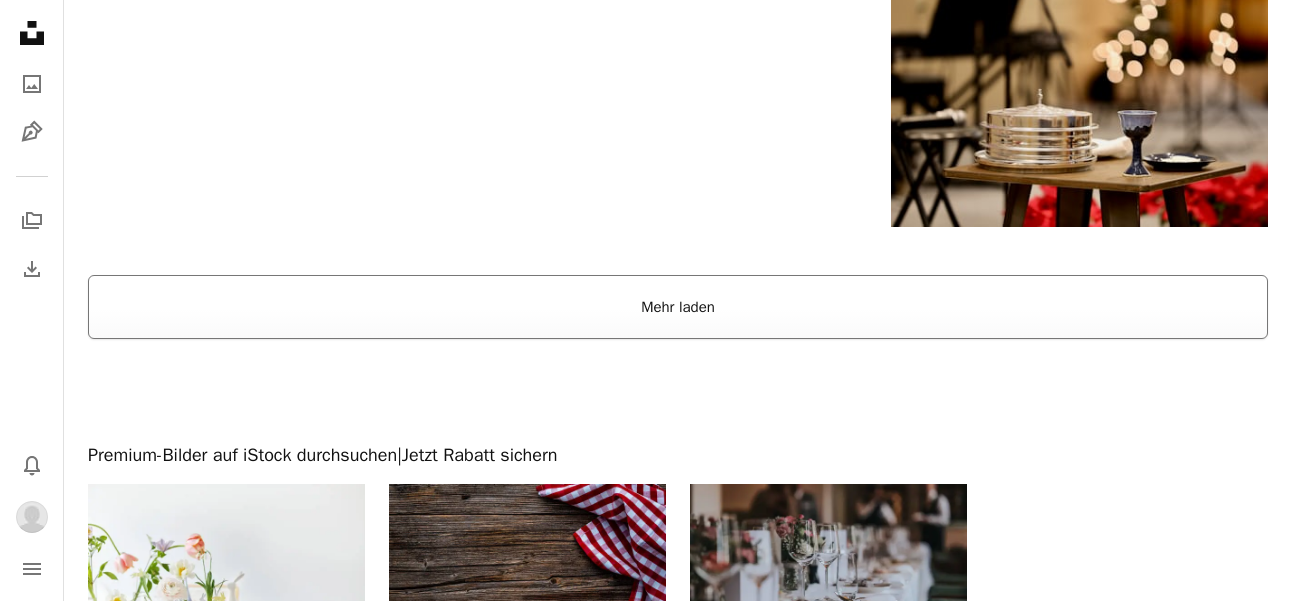 click on "Mehr laden" at bounding box center [678, 307] 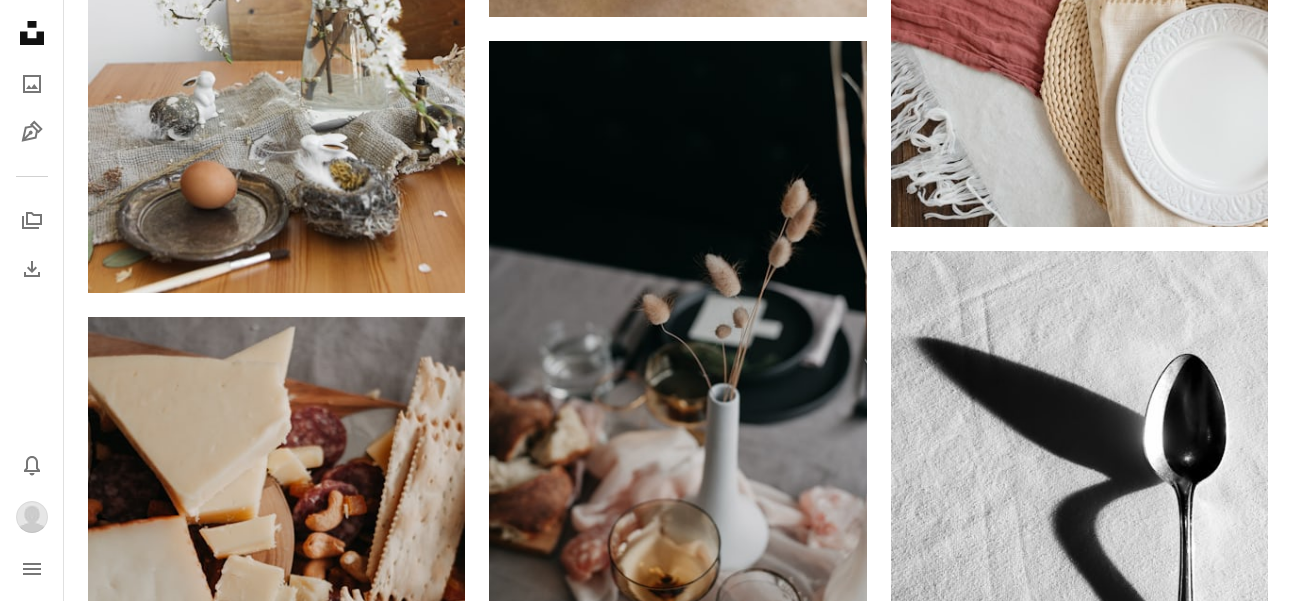 scroll, scrollTop: 0, scrollLeft: 0, axis: both 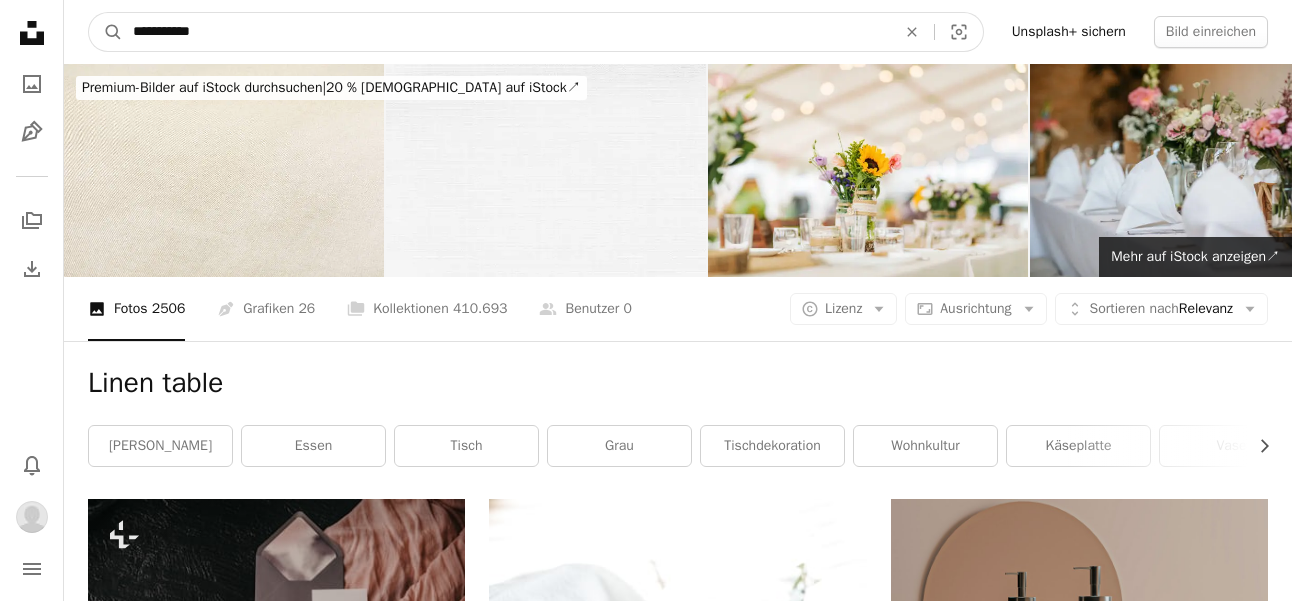 drag, startPoint x: 234, startPoint y: 34, endPoint x: -2, endPoint y: 12, distance: 237.02321 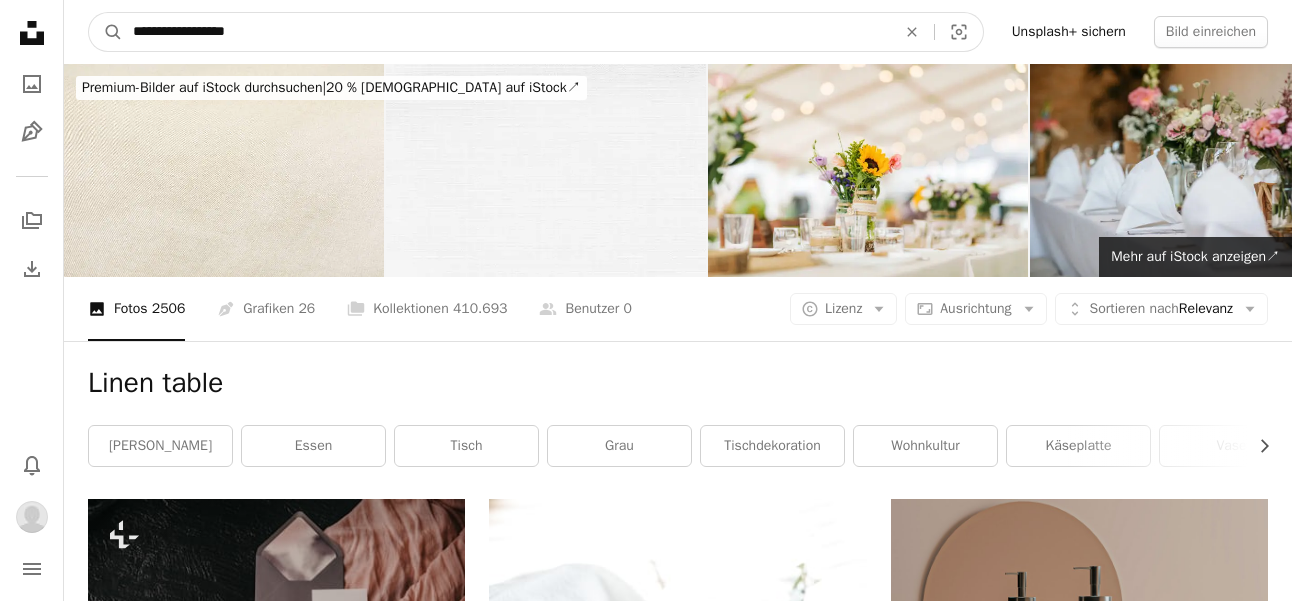 type on "**********" 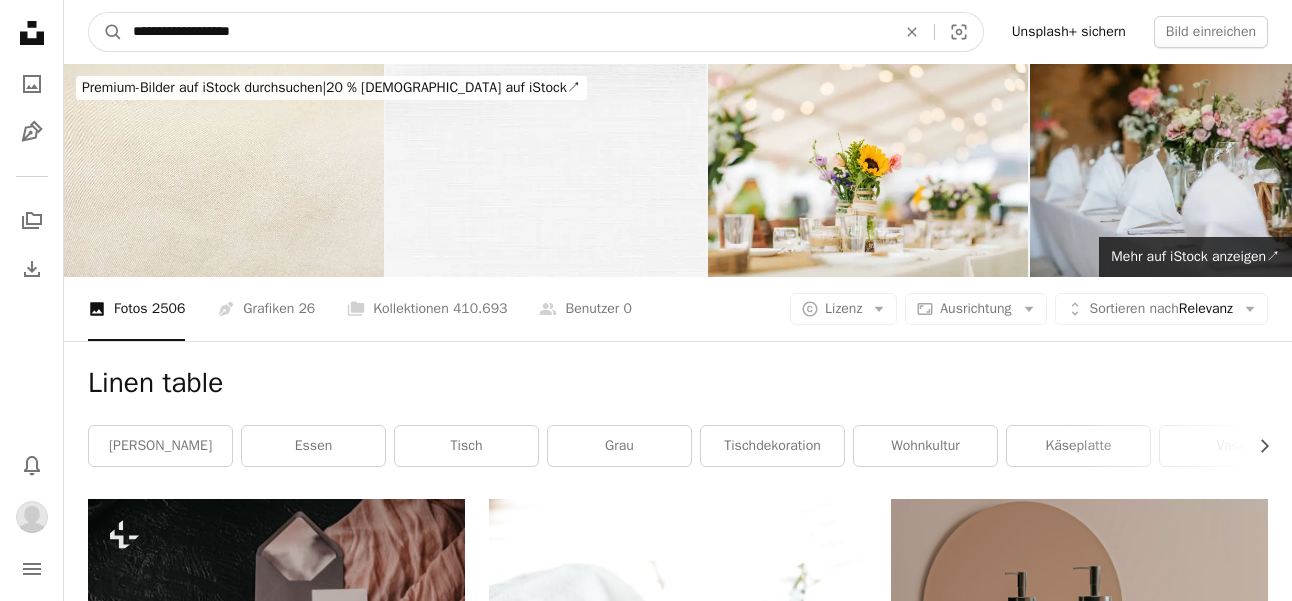 click on "A magnifying glass" at bounding box center [106, 32] 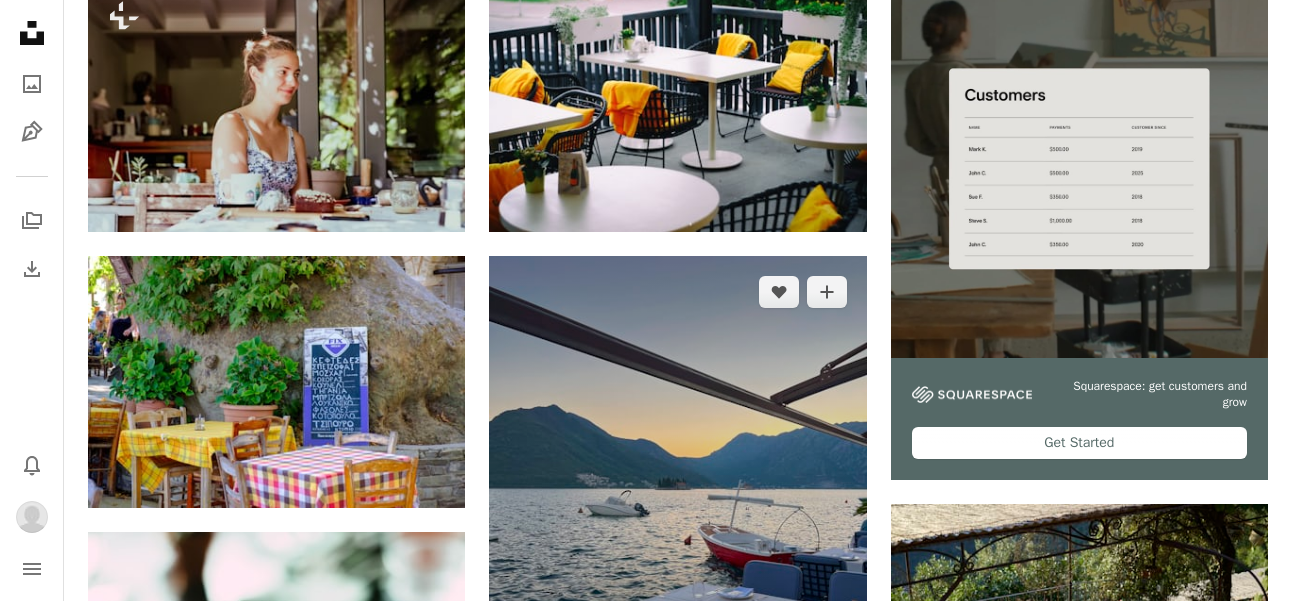 scroll, scrollTop: 622, scrollLeft: 0, axis: vertical 